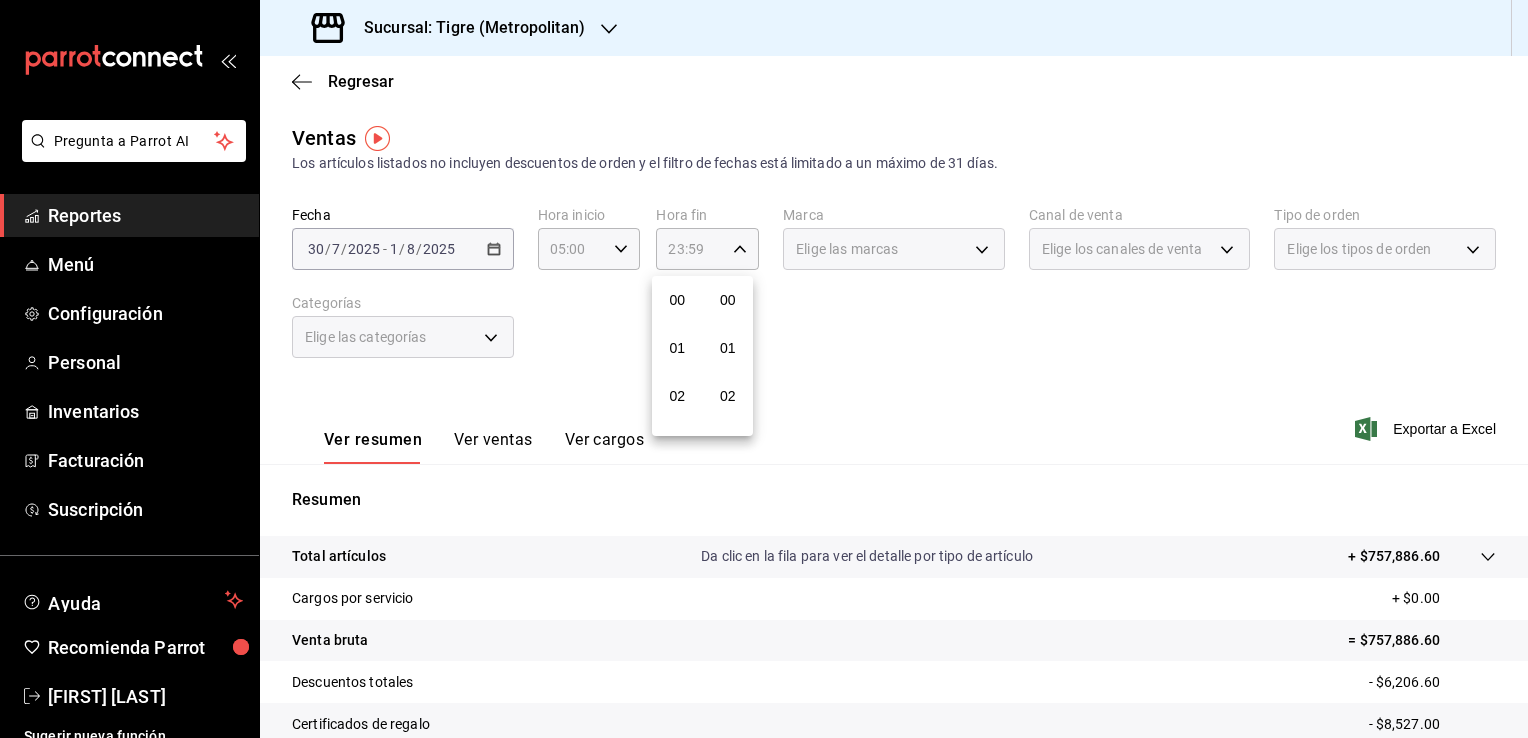 scroll, scrollTop: 0, scrollLeft: 0, axis: both 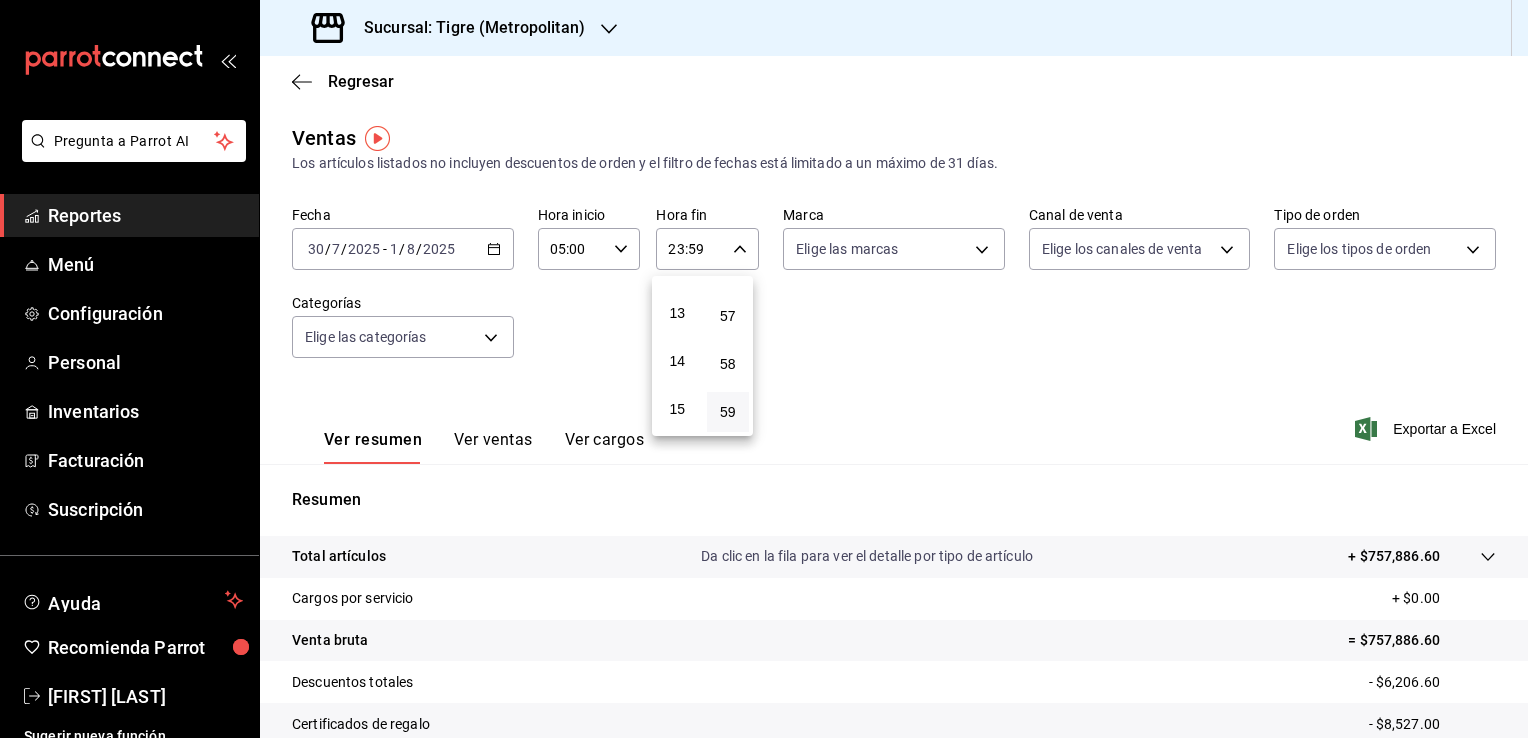 click at bounding box center [764, 369] 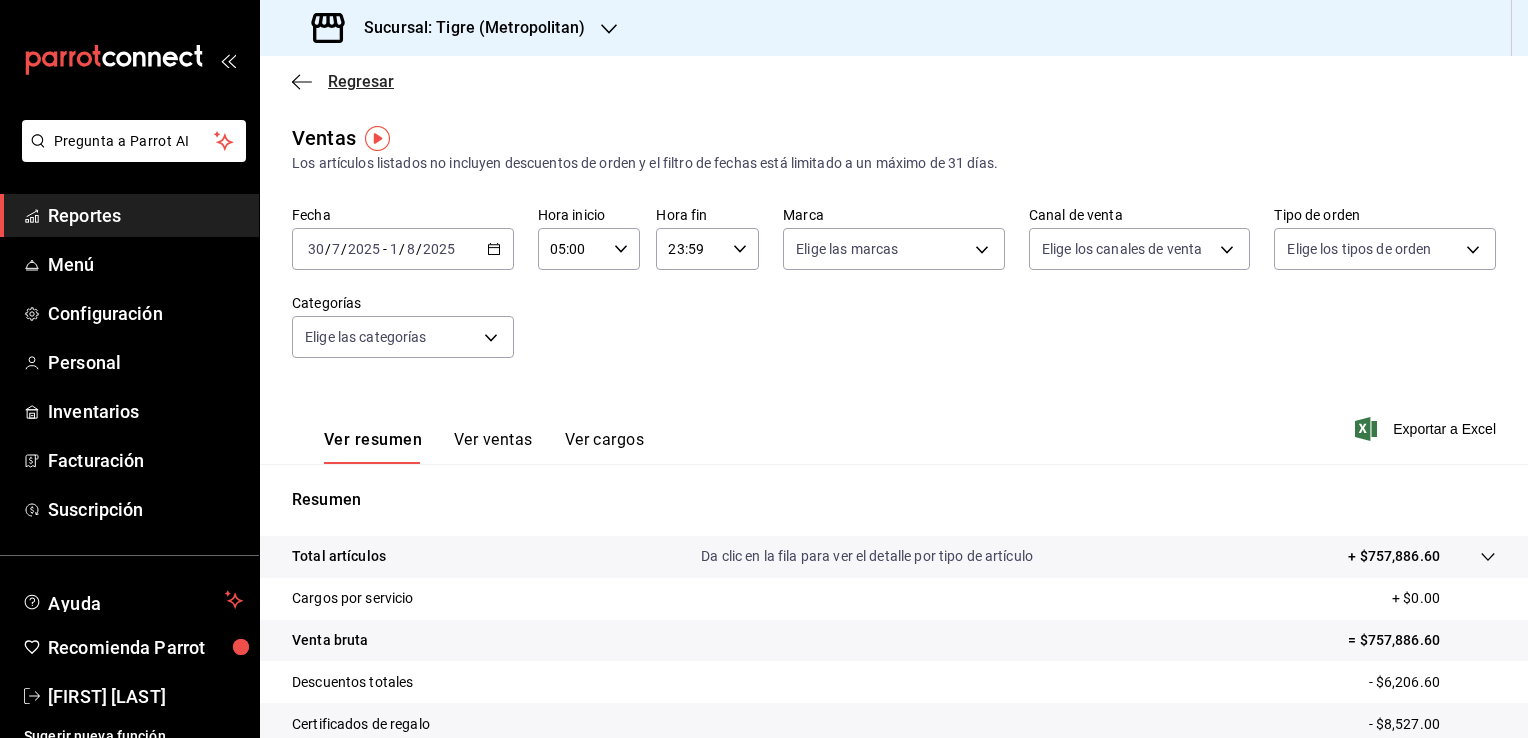 click 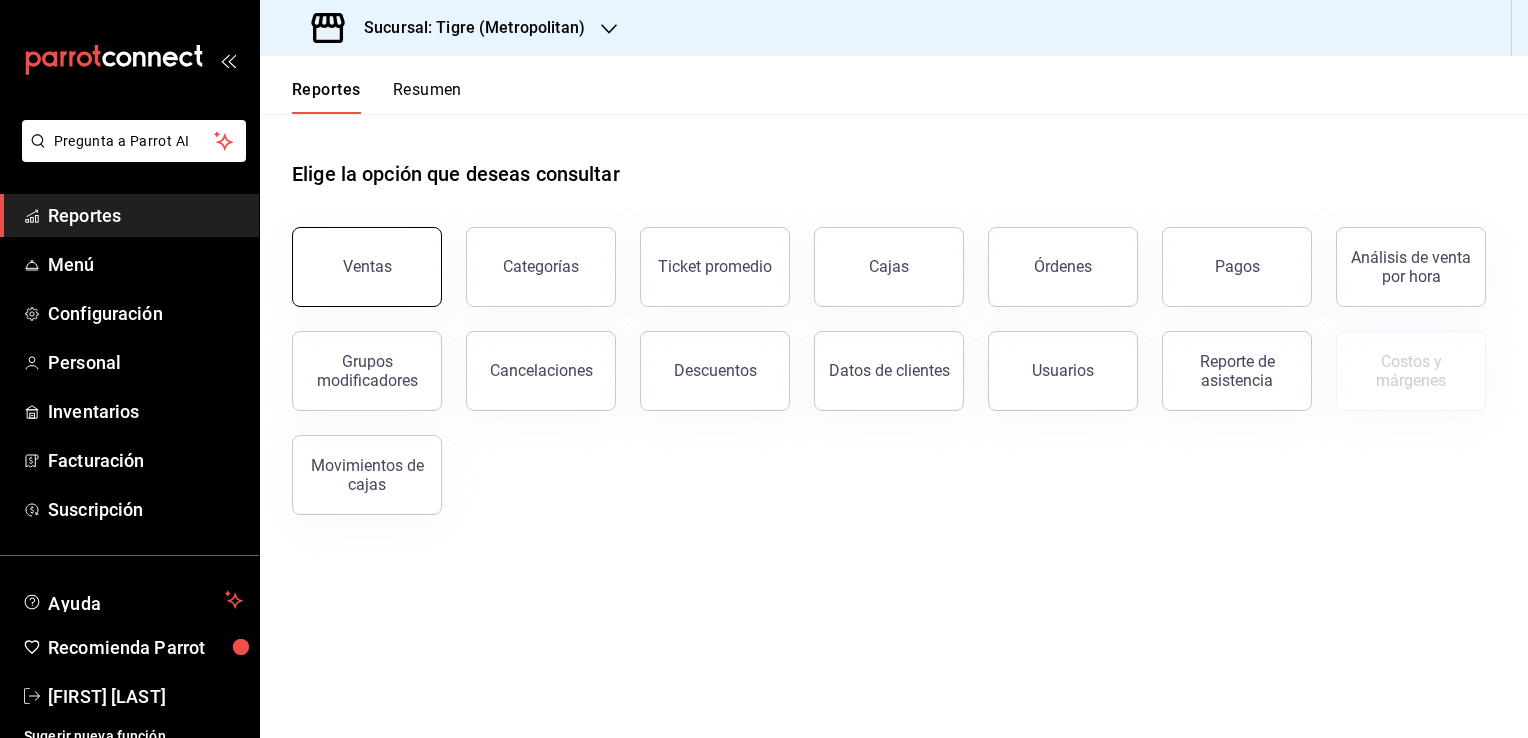 click on "Ventas" at bounding box center (367, 267) 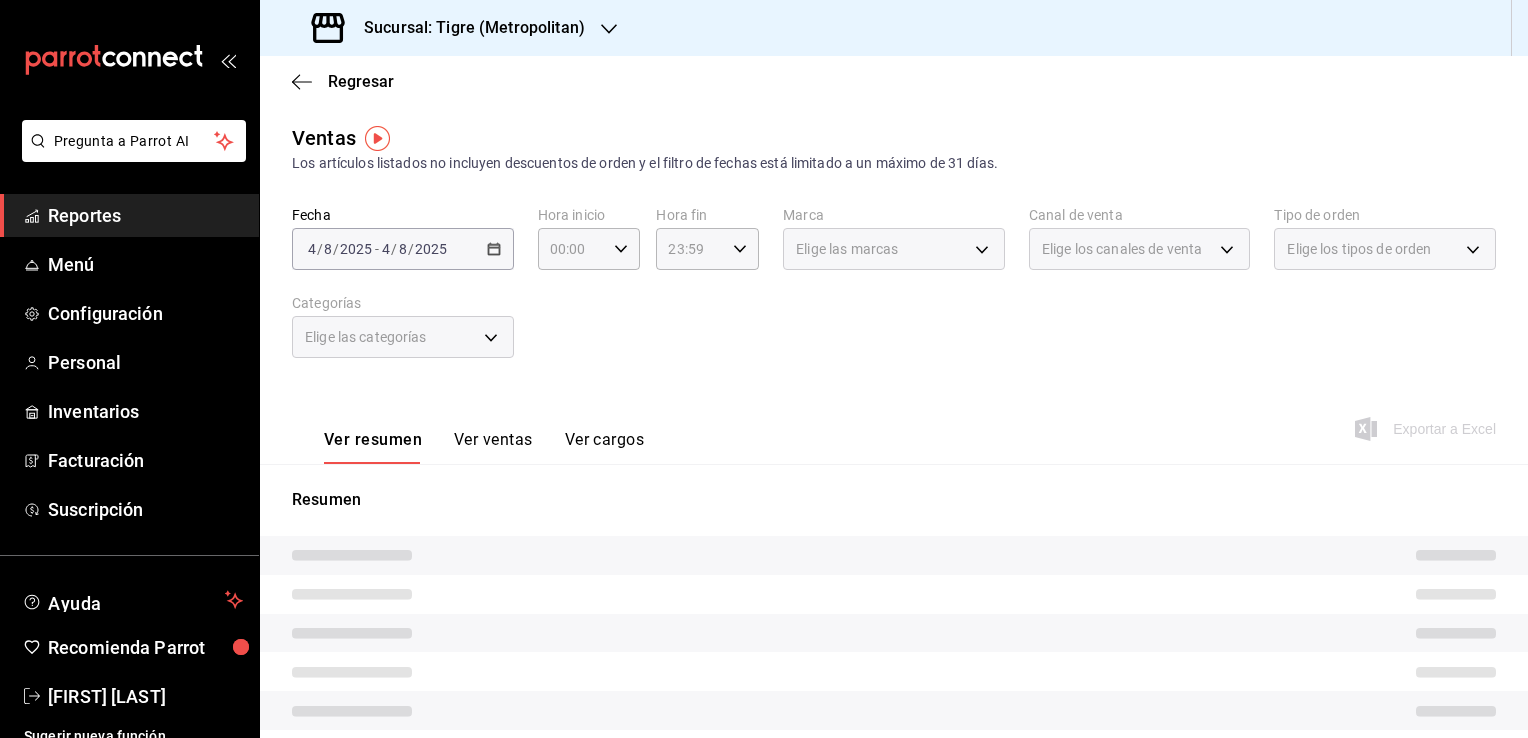 click on "2025-08-04 4 / 8 / 2025 - 2025-08-04 4 / 8 / 2025" at bounding box center (403, 249) 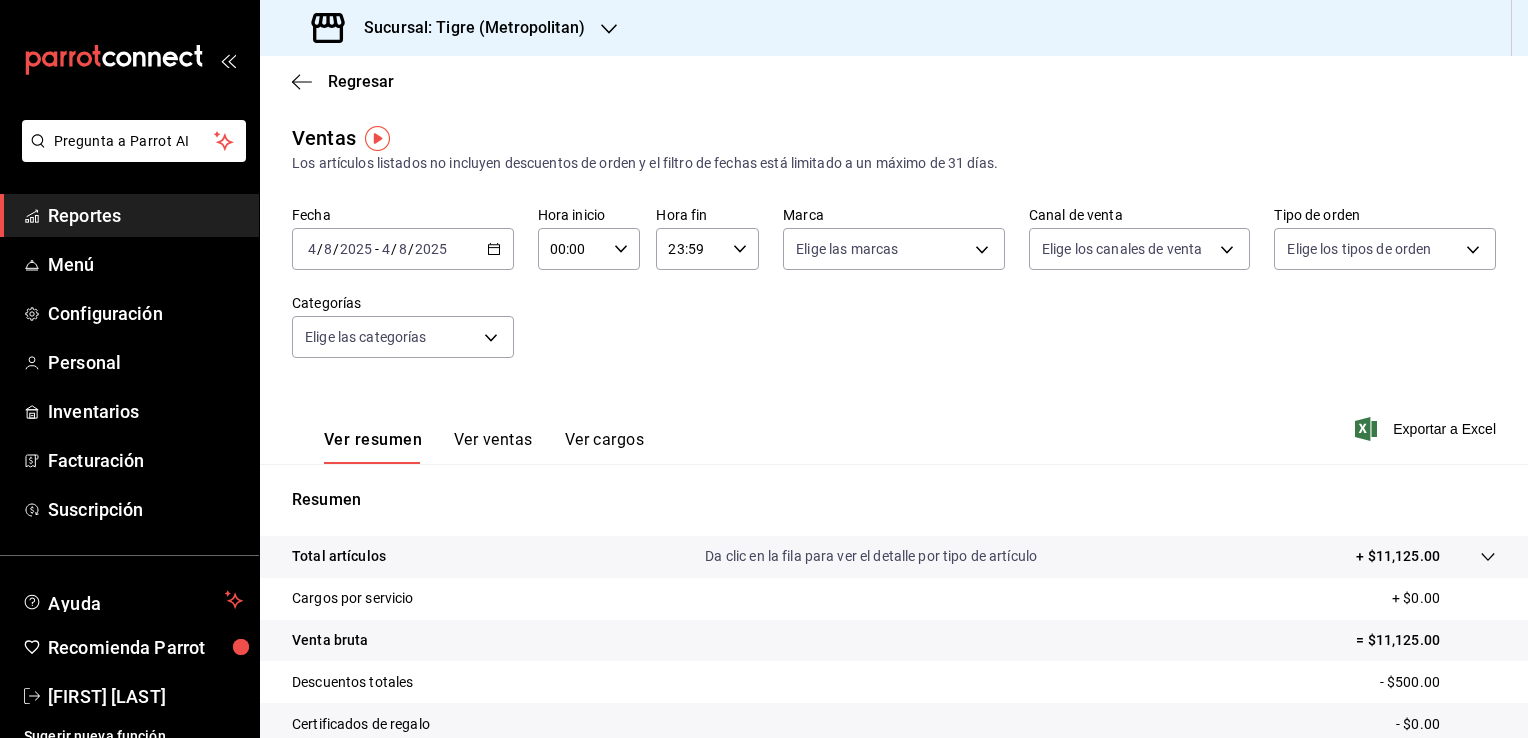 click 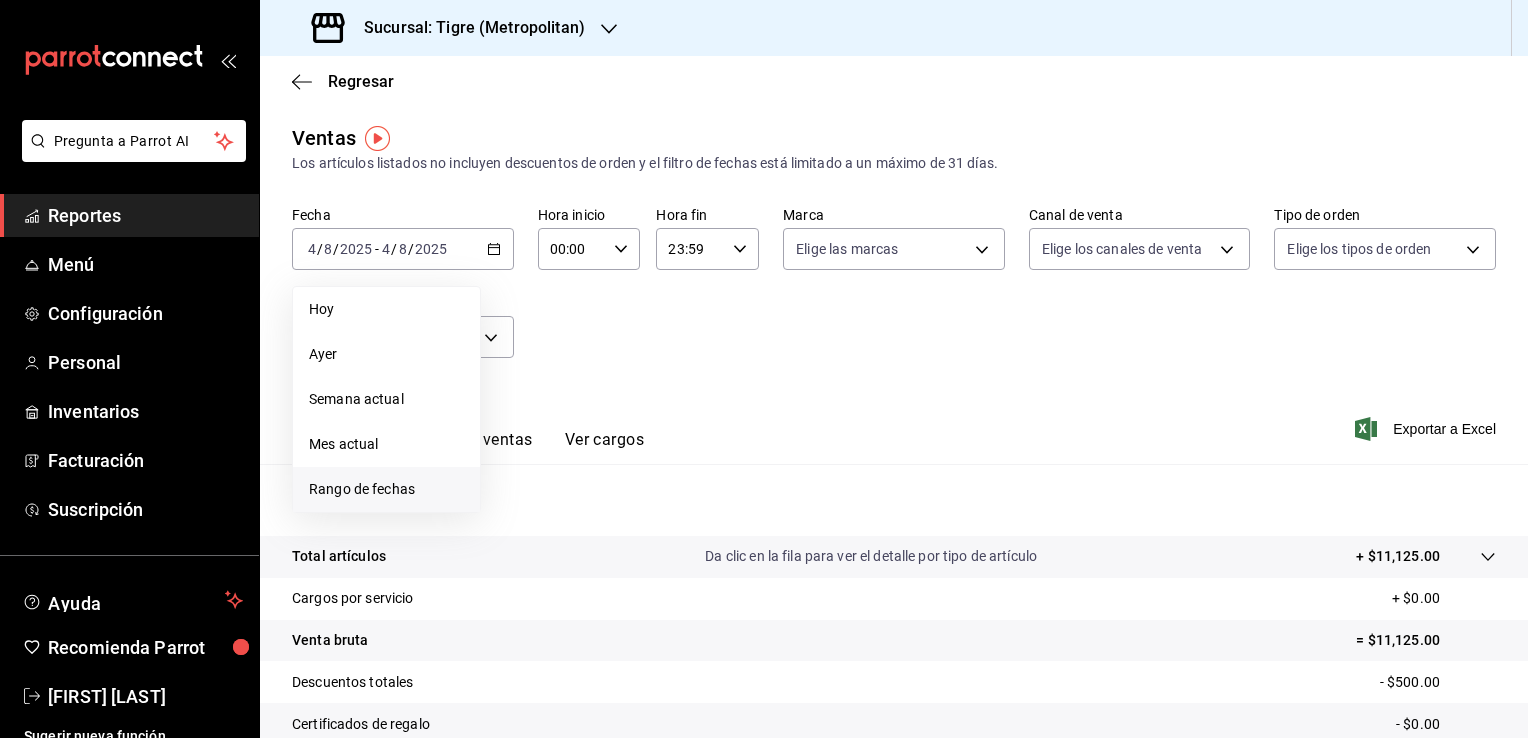 click on "Rango de fechas" at bounding box center [386, 489] 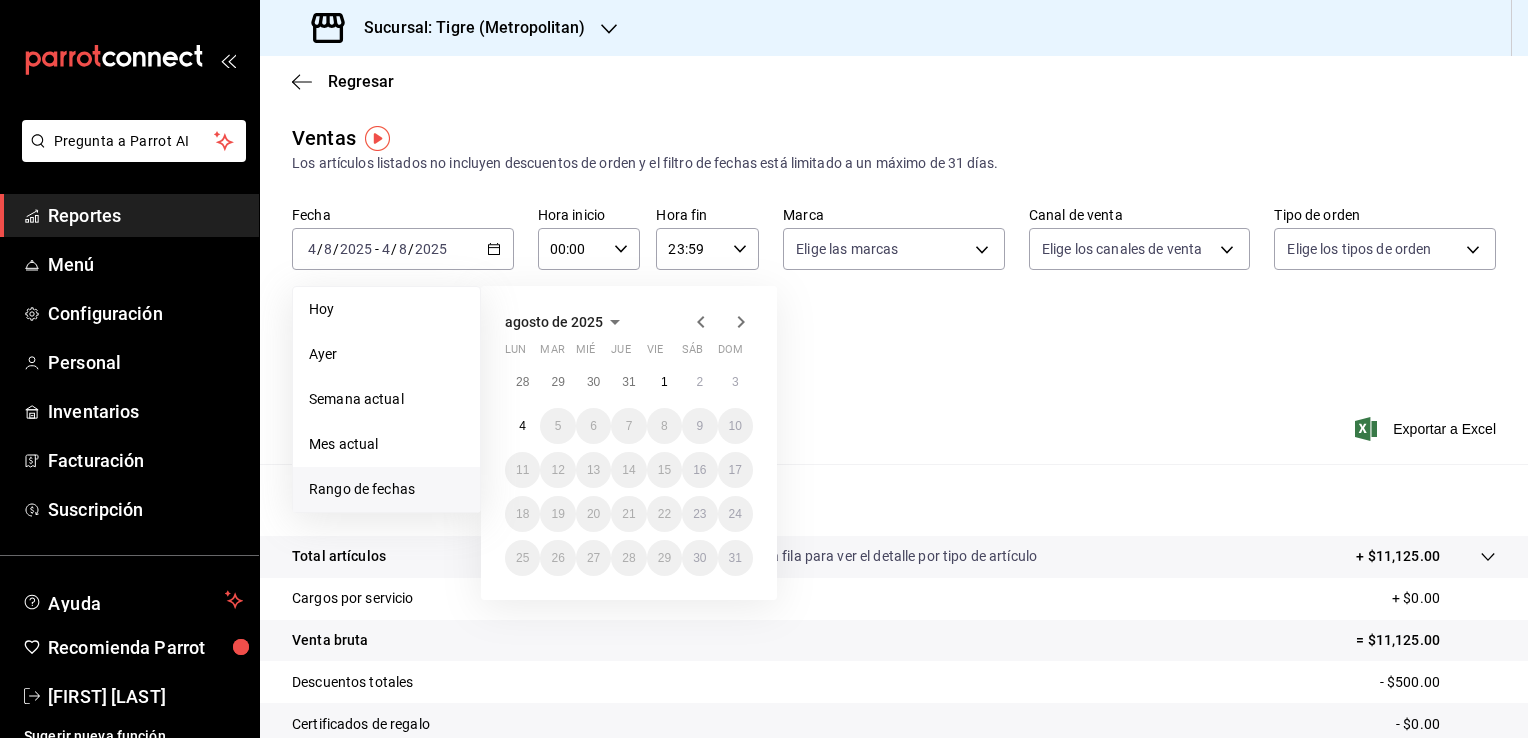 click 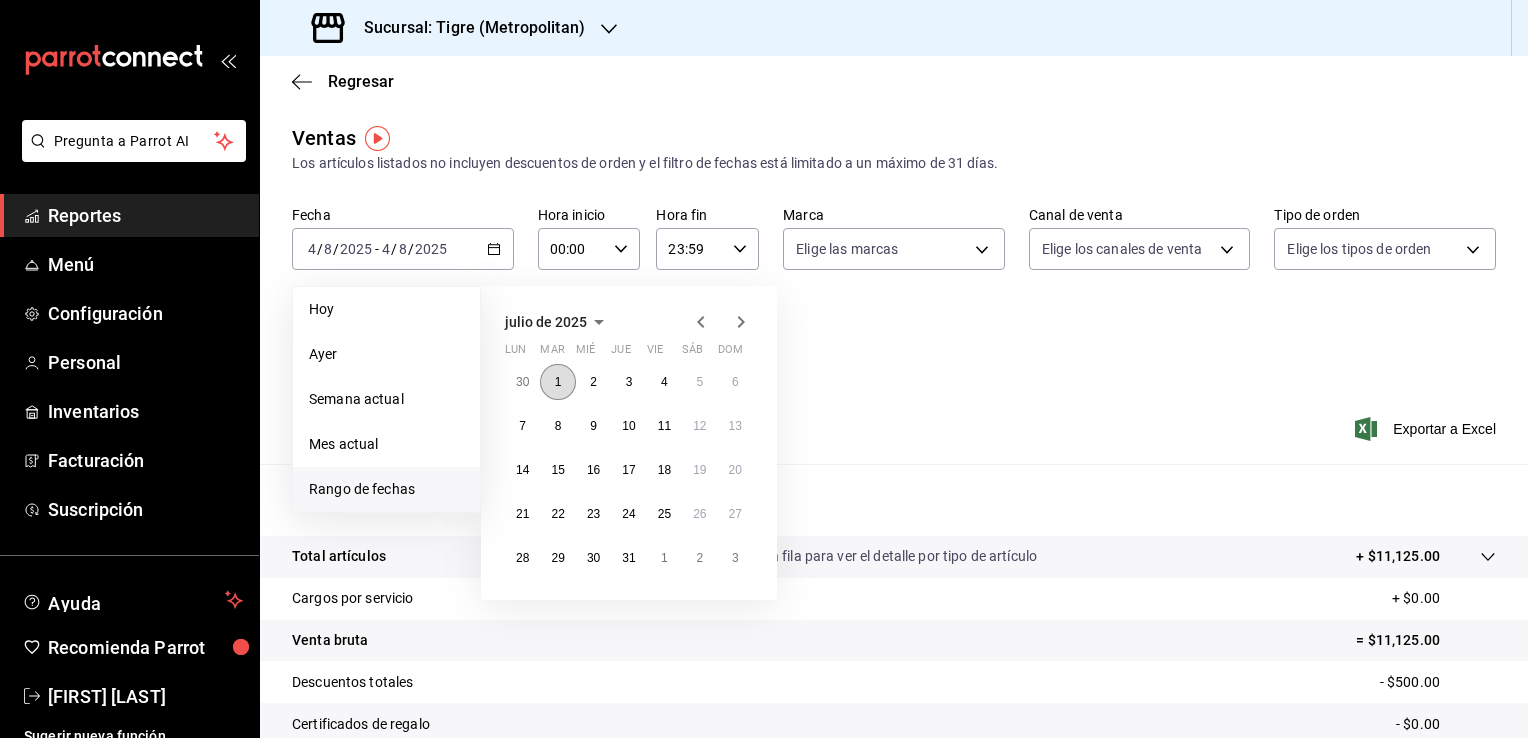 click on "1" at bounding box center (558, 382) 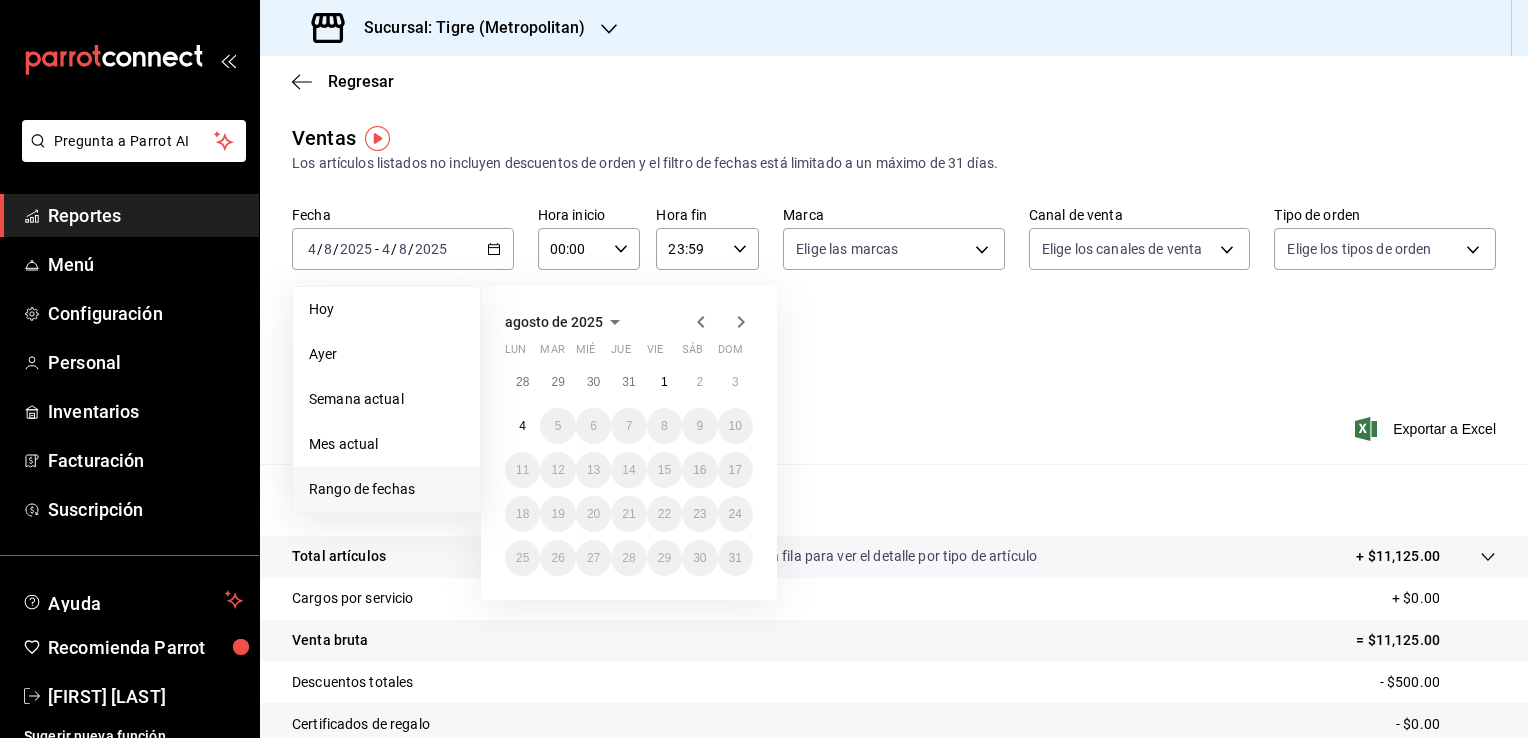 click 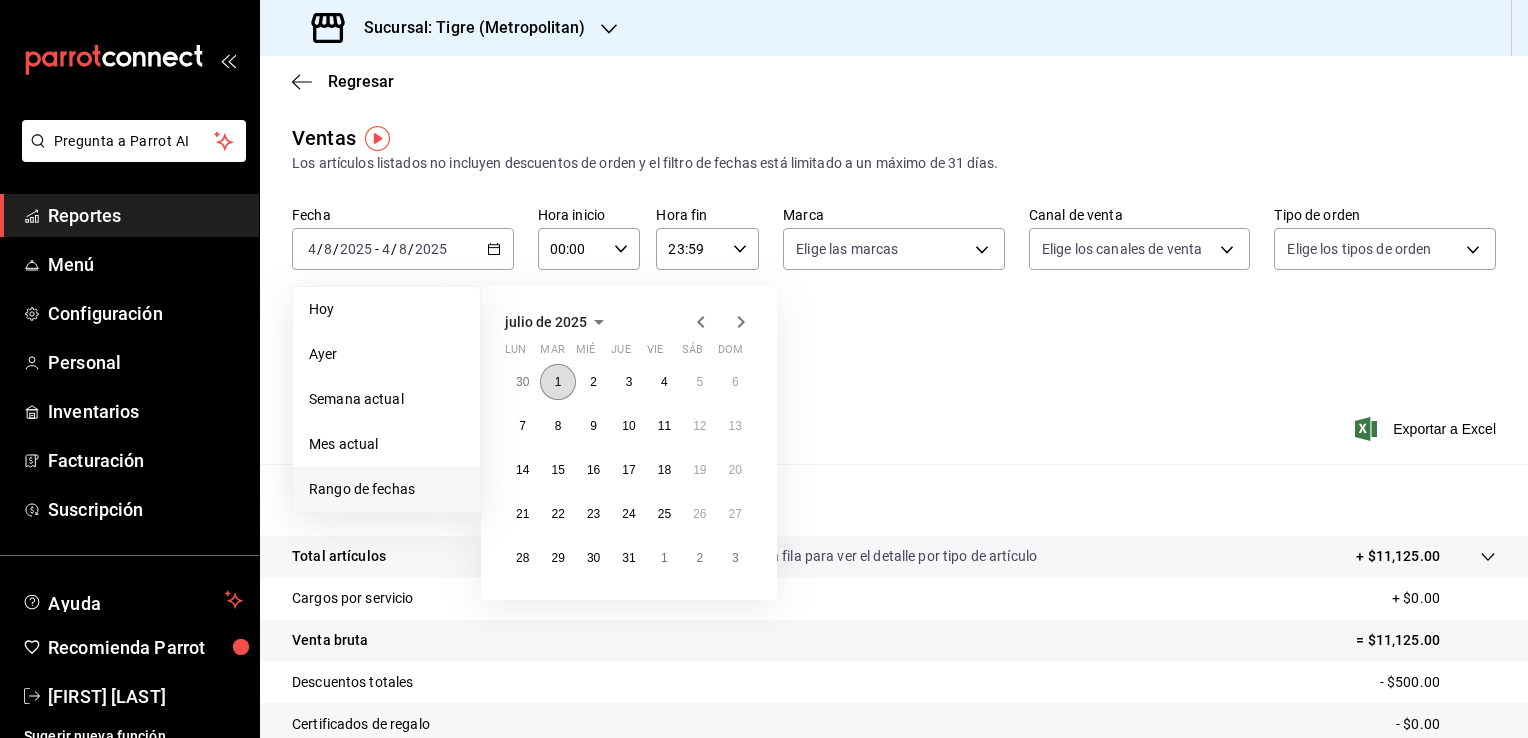 click on "1" at bounding box center [557, 382] 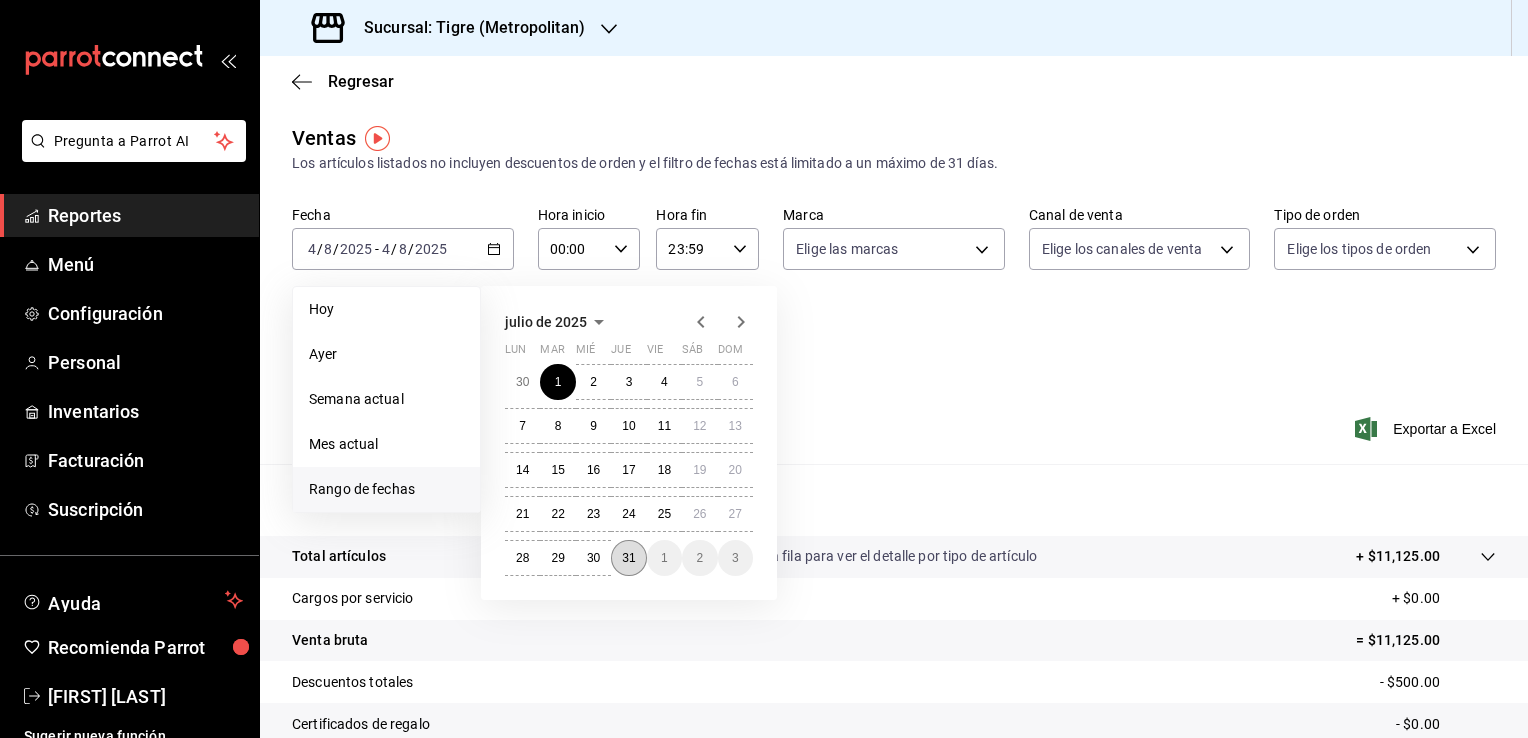 click on "31" at bounding box center (628, 558) 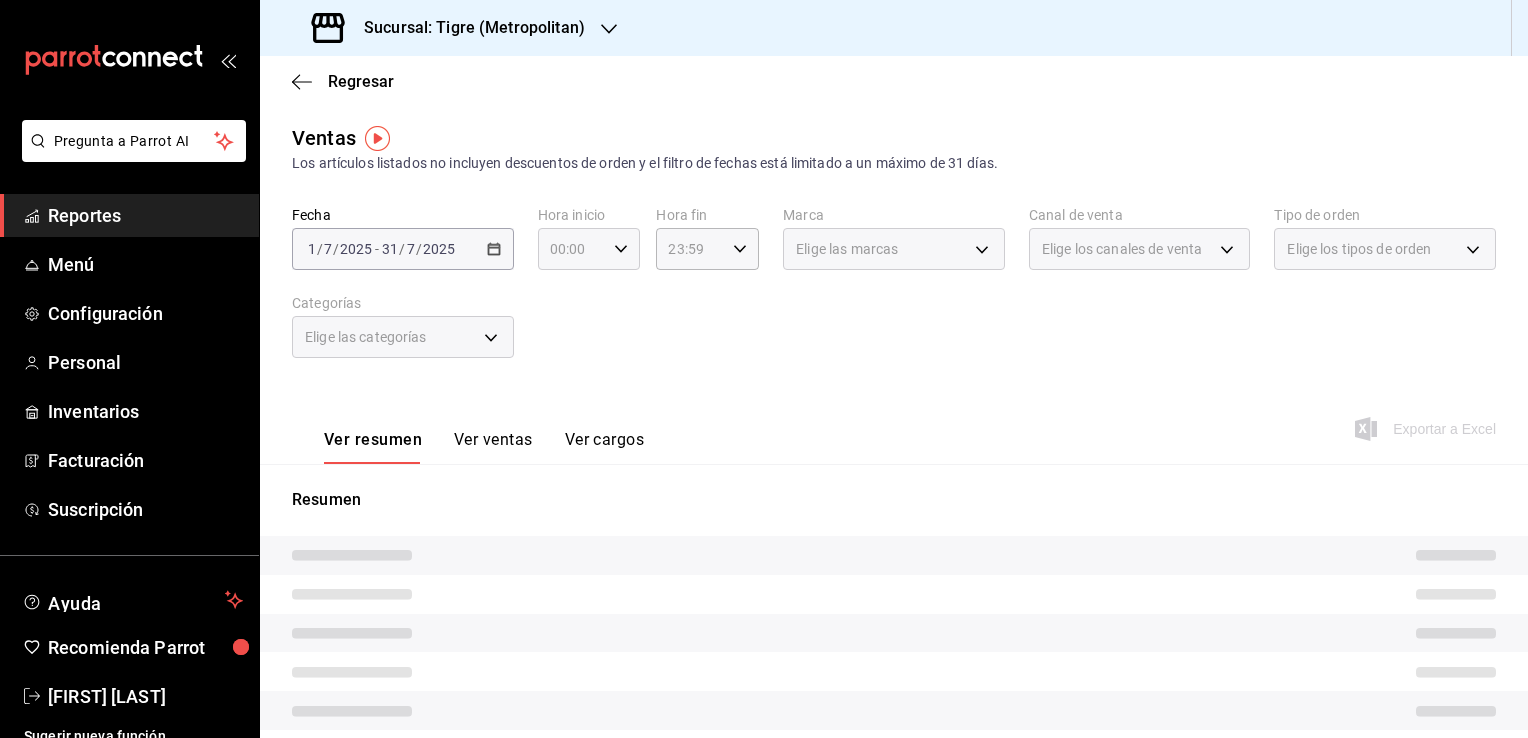 click 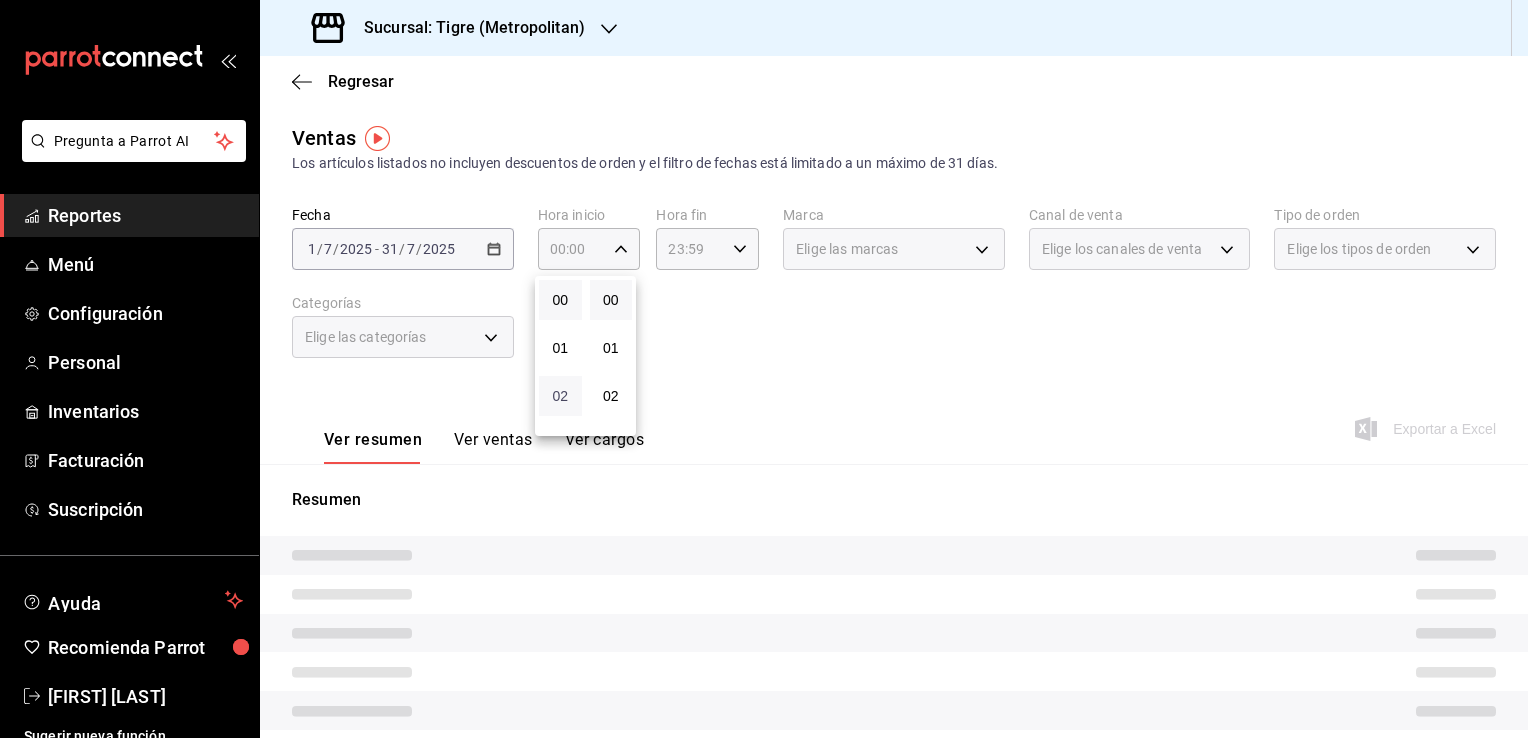 drag, startPoint x: 572, startPoint y: 351, endPoint x: 566, endPoint y: 401, distance: 50.358715 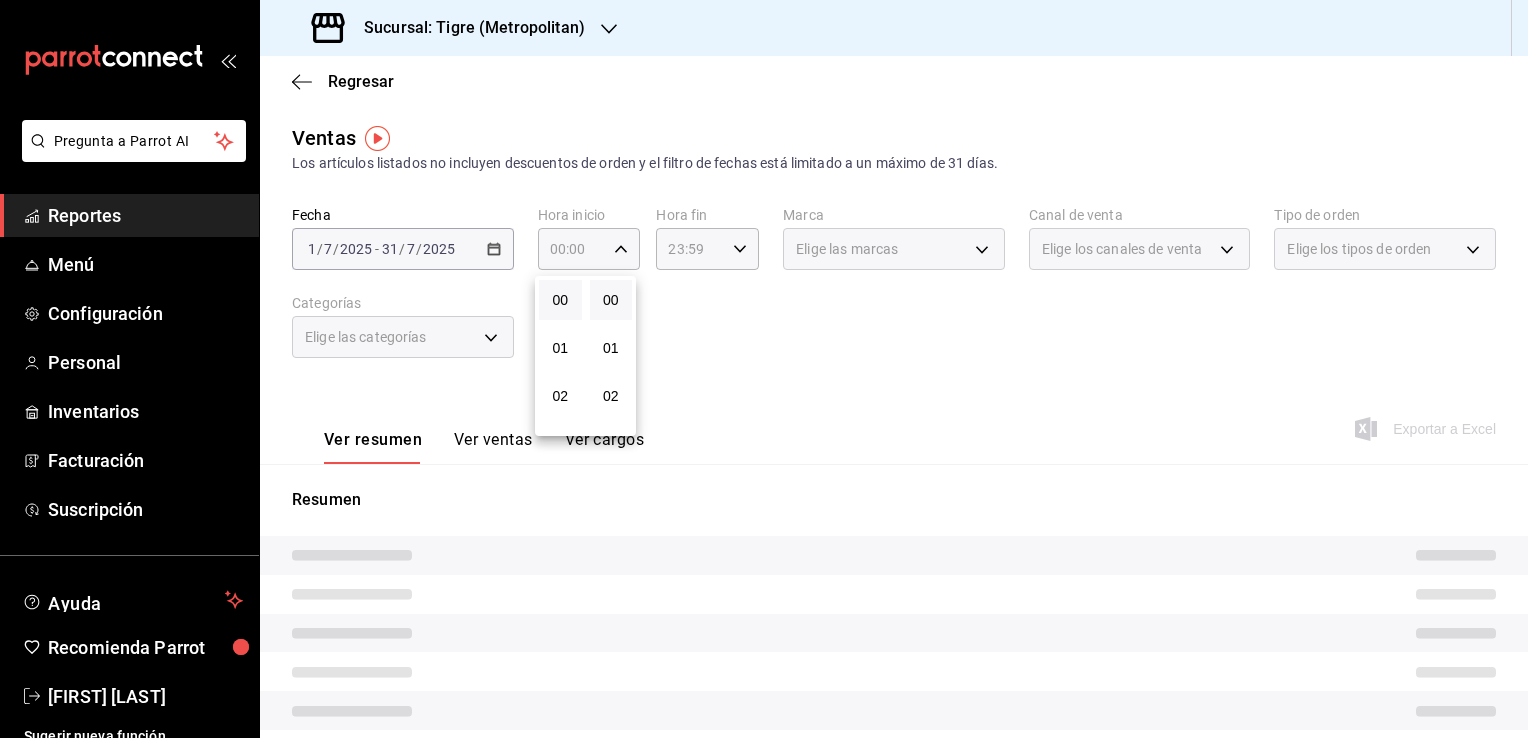 drag, startPoint x: 517, startPoint y: 636, endPoint x: 471, endPoint y: 670, distance: 57.201397 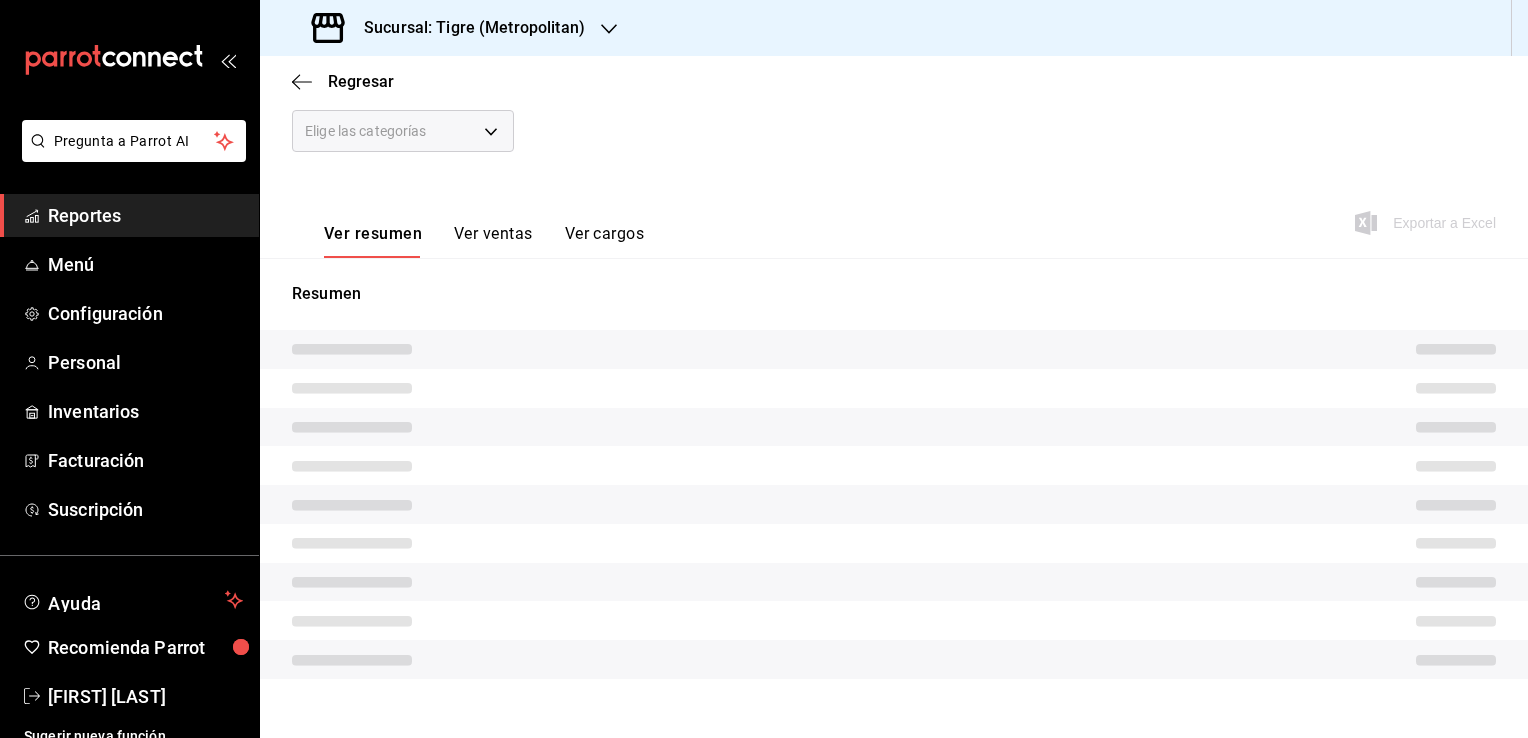 scroll, scrollTop: 235, scrollLeft: 0, axis: vertical 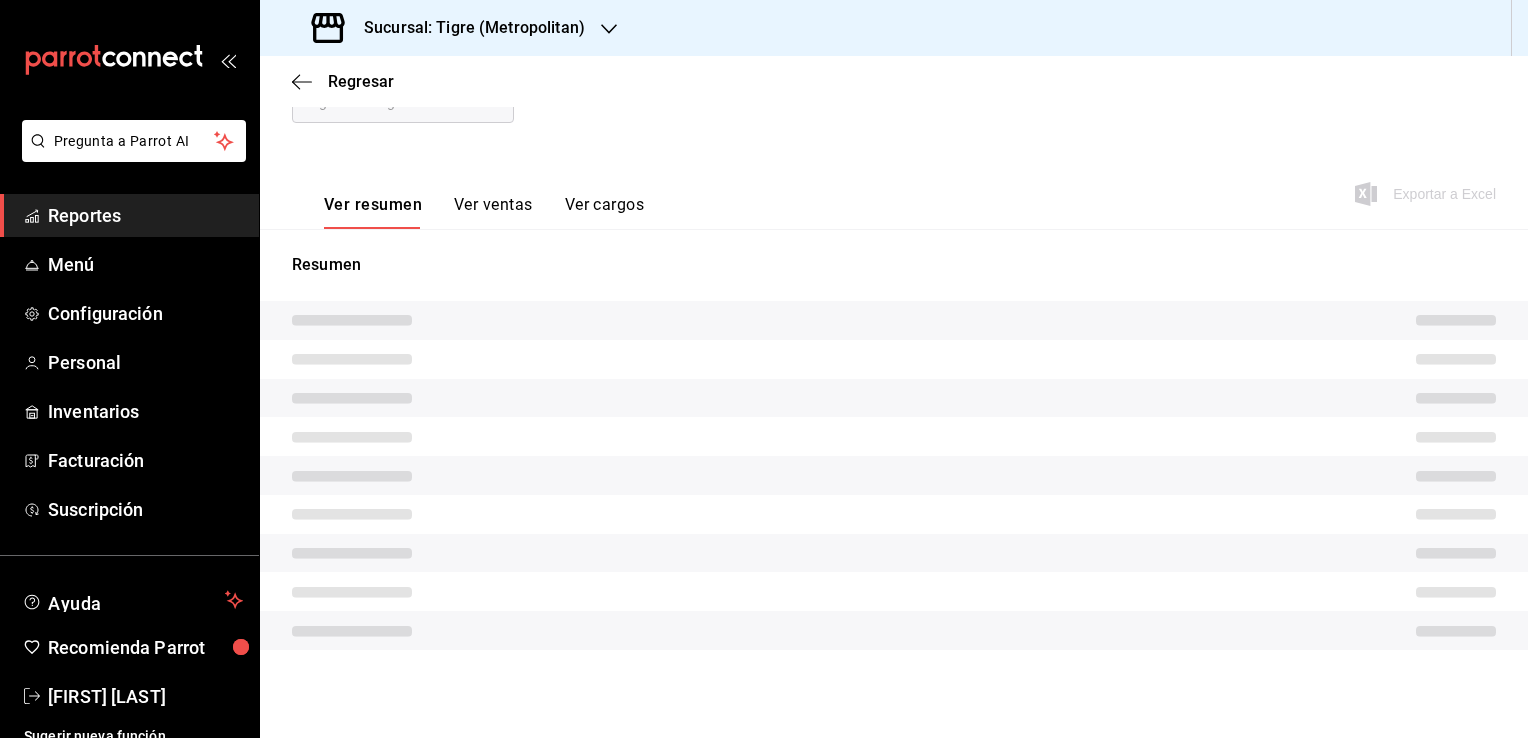 drag, startPoint x: 447, startPoint y: 690, endPoint x: 504, endPoint y: 724, distance: 66.37017 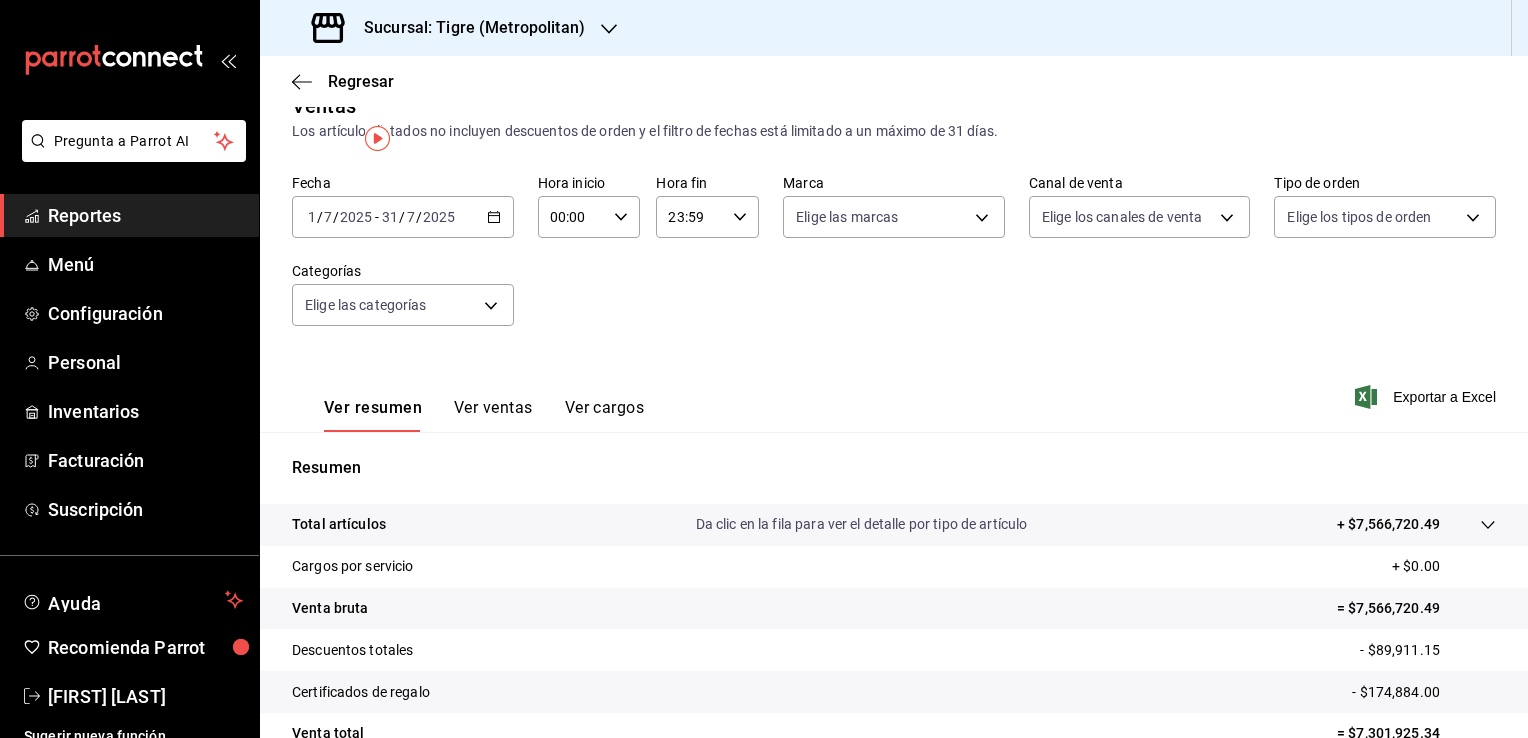 scroll, scrollTop: 0, scrollLeft: 0, axis: both 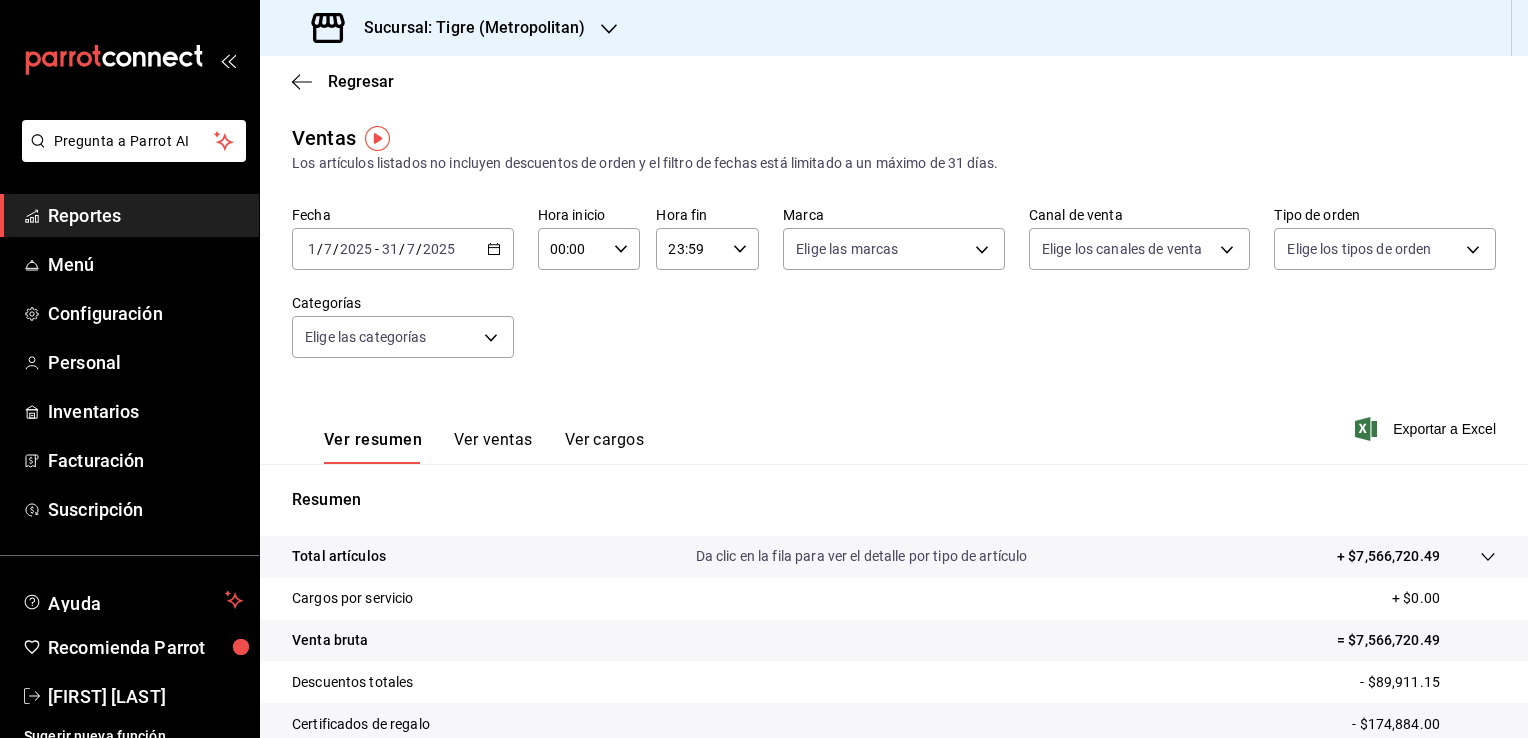 click 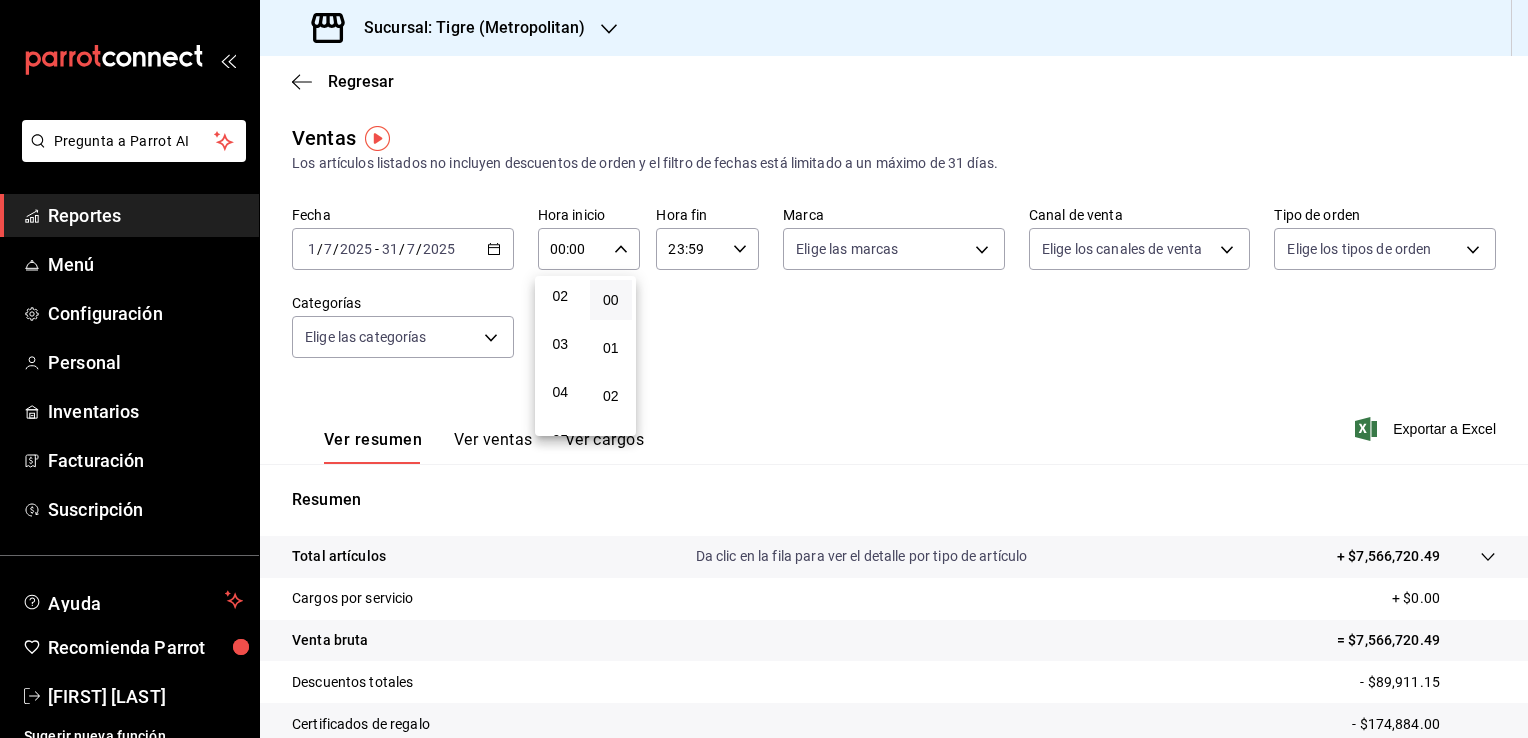 scroll, scrollTop: 200, scrollLeft: 0, axis: vertical 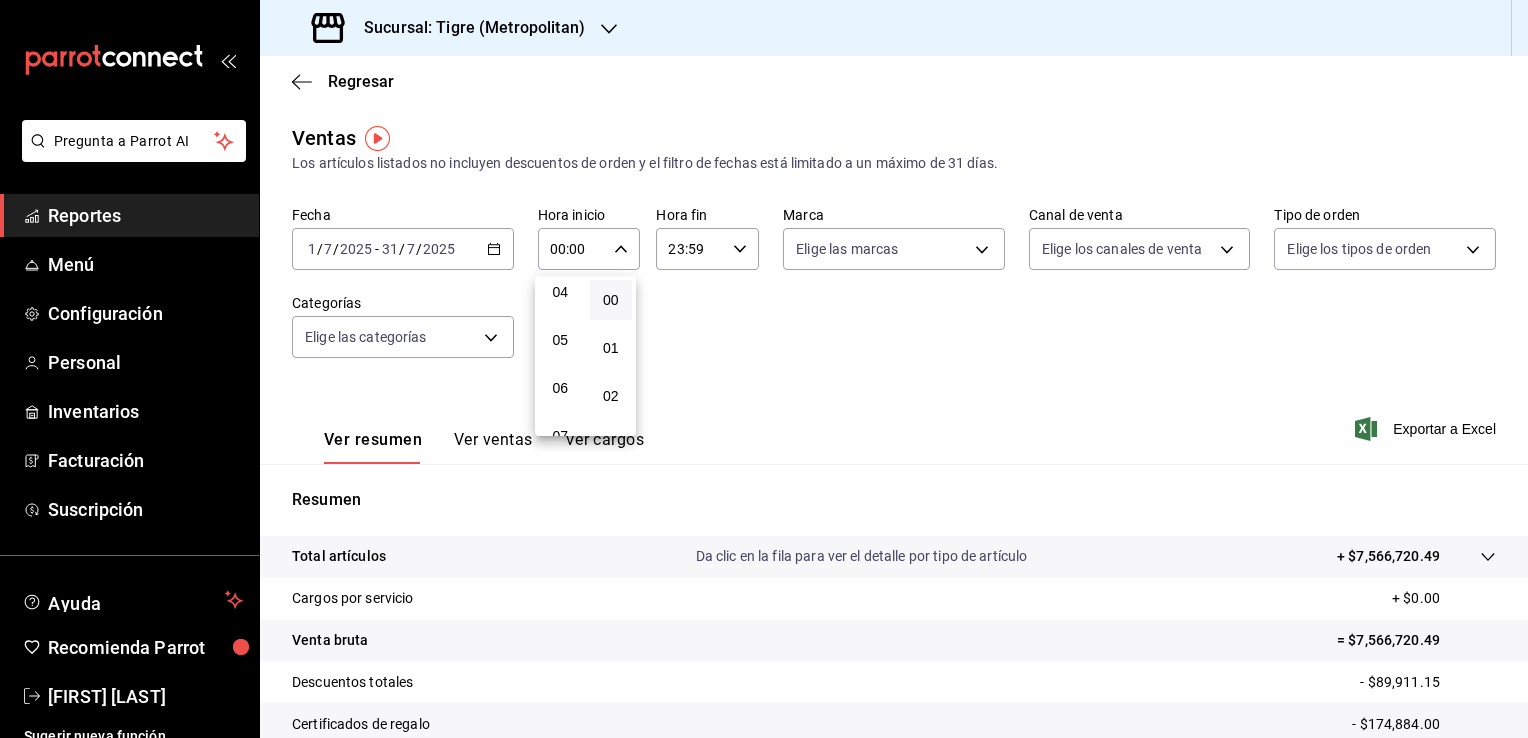 click on "05" at bounding box center (560, 340) 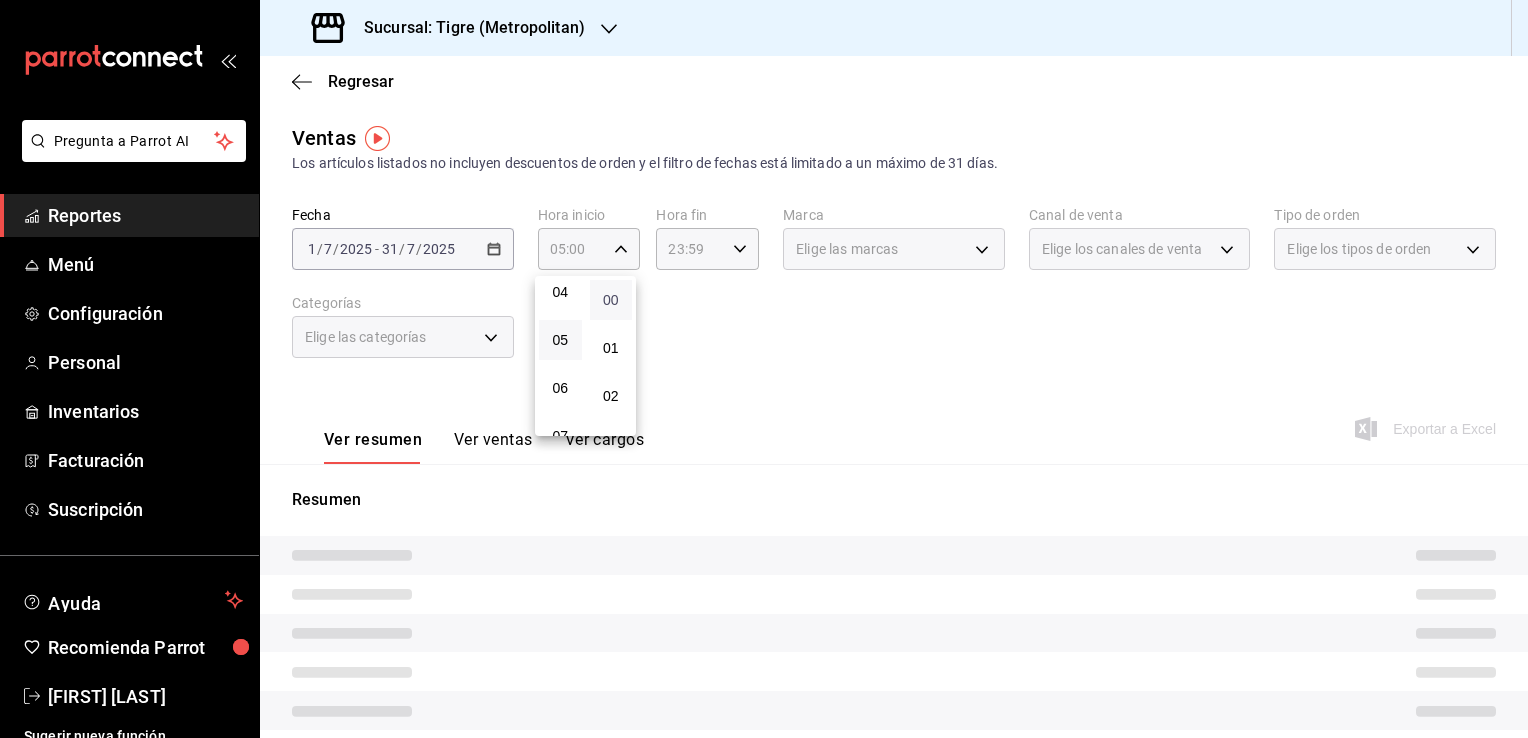 click on "00" at bounding box center (611, 300) 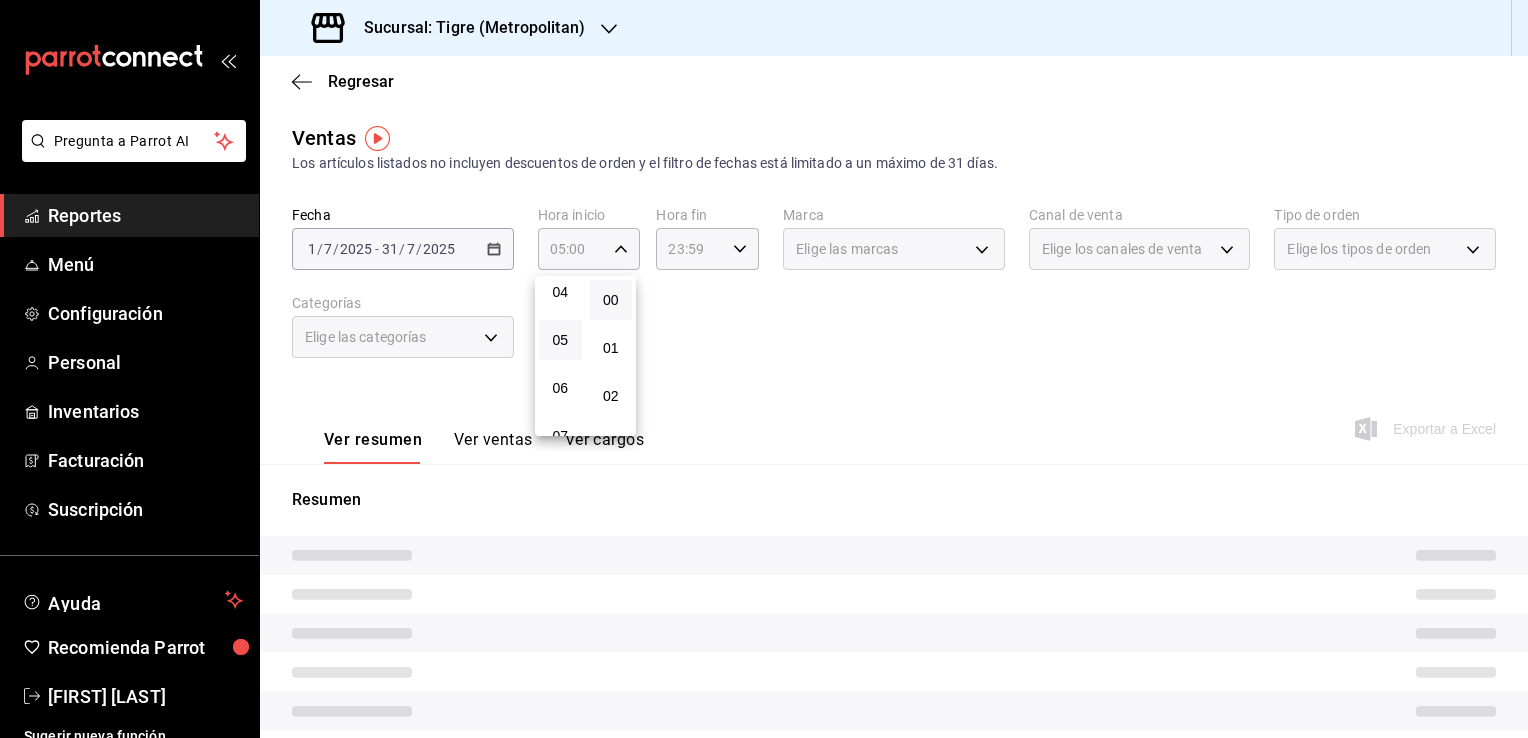click at bounding box center (764, 369) 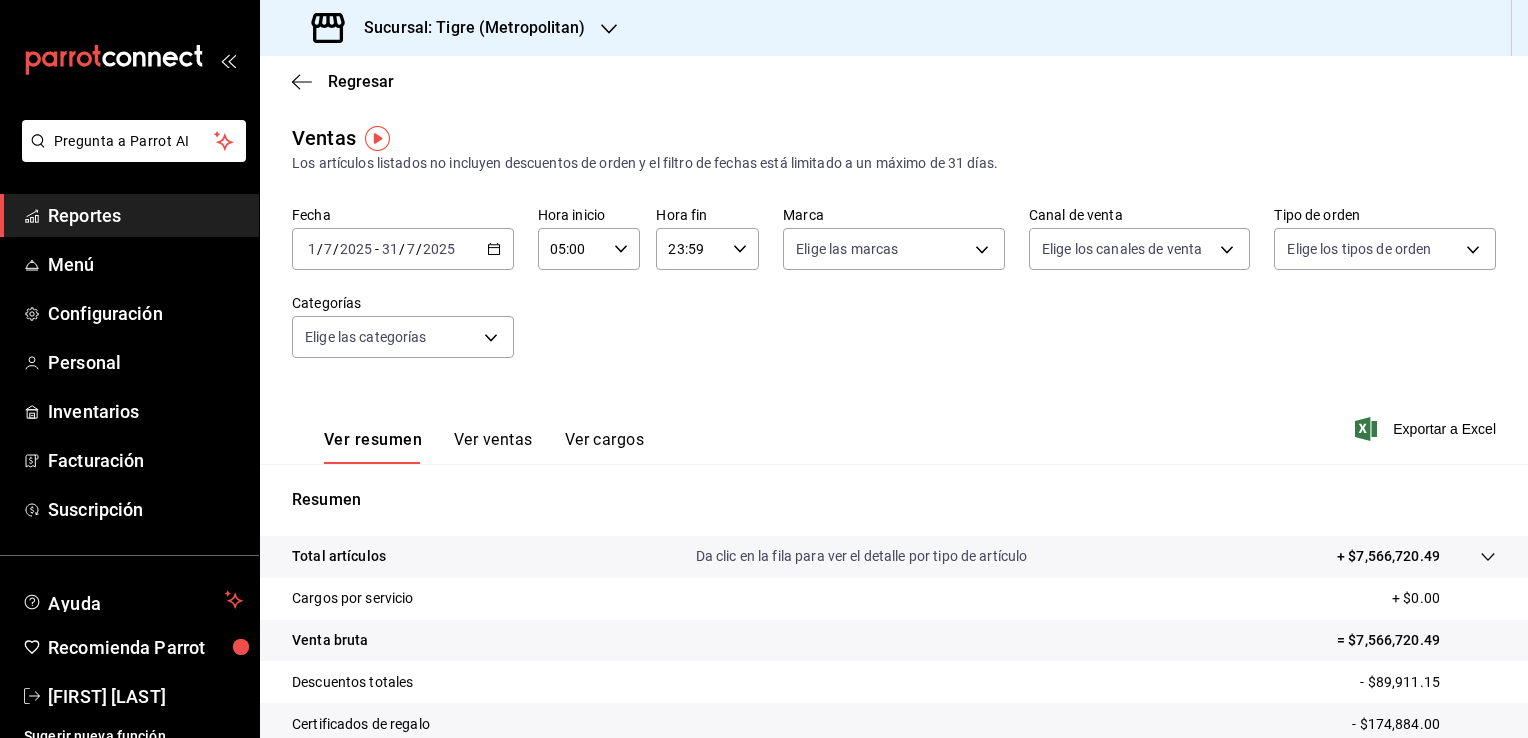 click 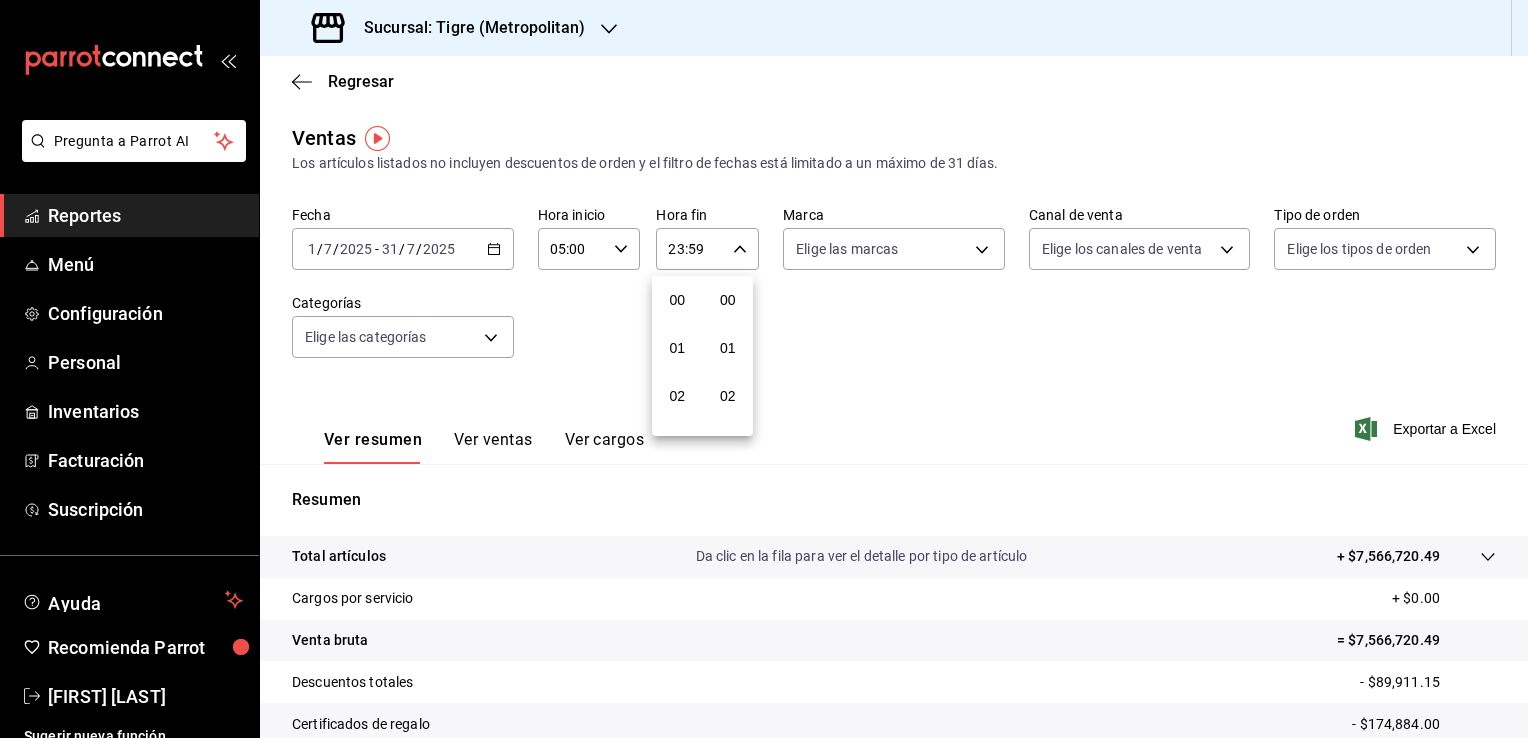 scroll, scrollTop: 1011, scrollLeft: 0, axis: vertical 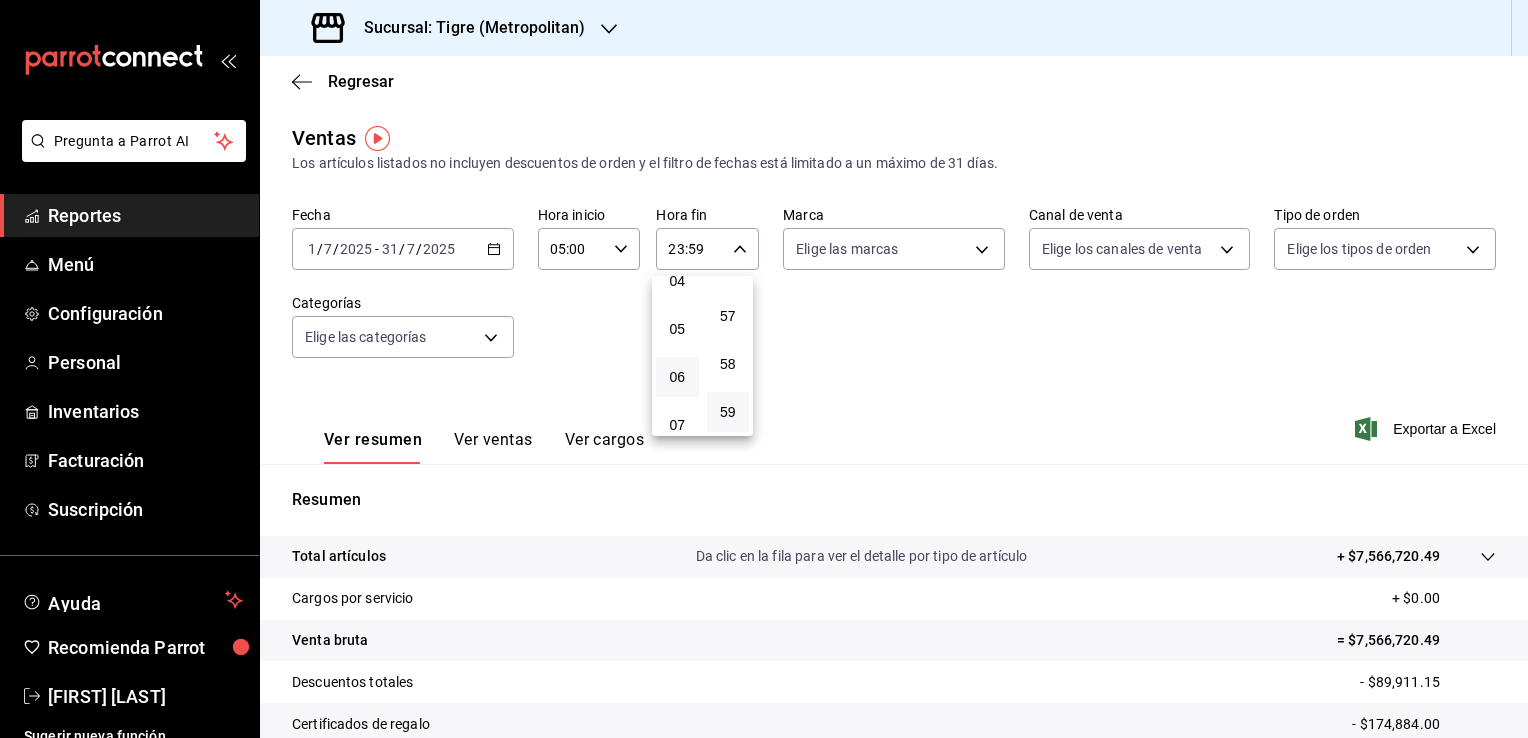 click on "05" at bounding box center (677, 329) 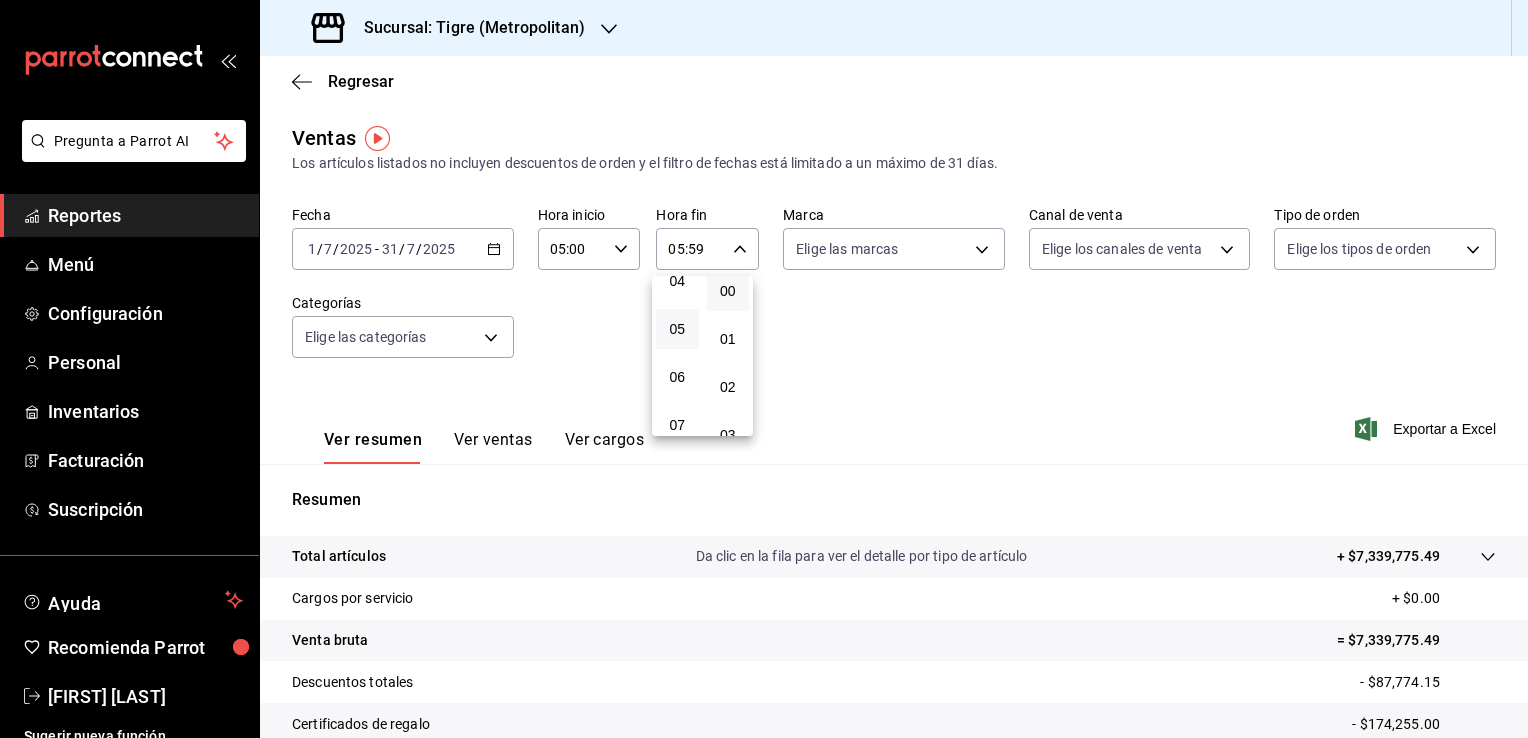 scroll, scrollTop: 0, scrollLeft: 0, axis: both 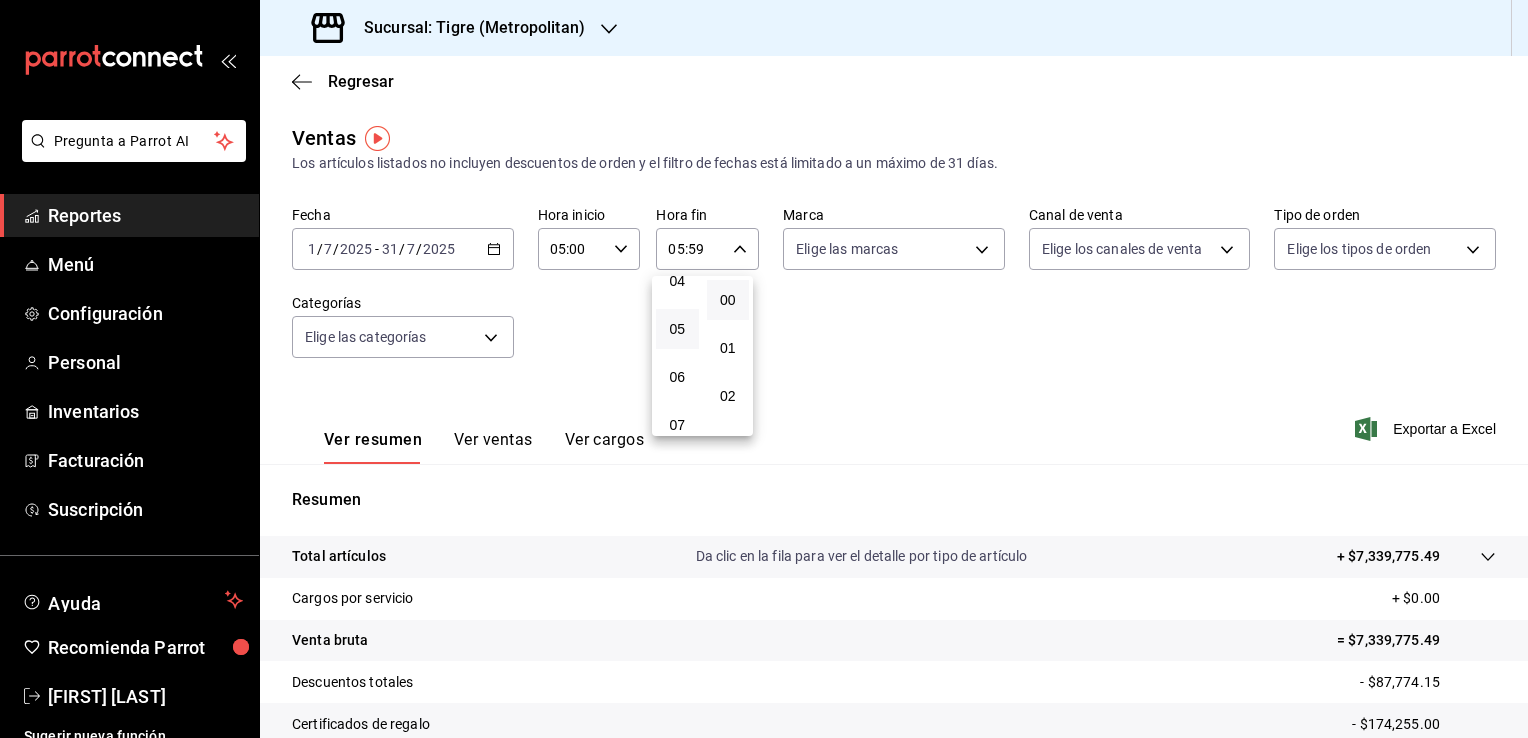 click on "00" at bounding box center [728, 300] 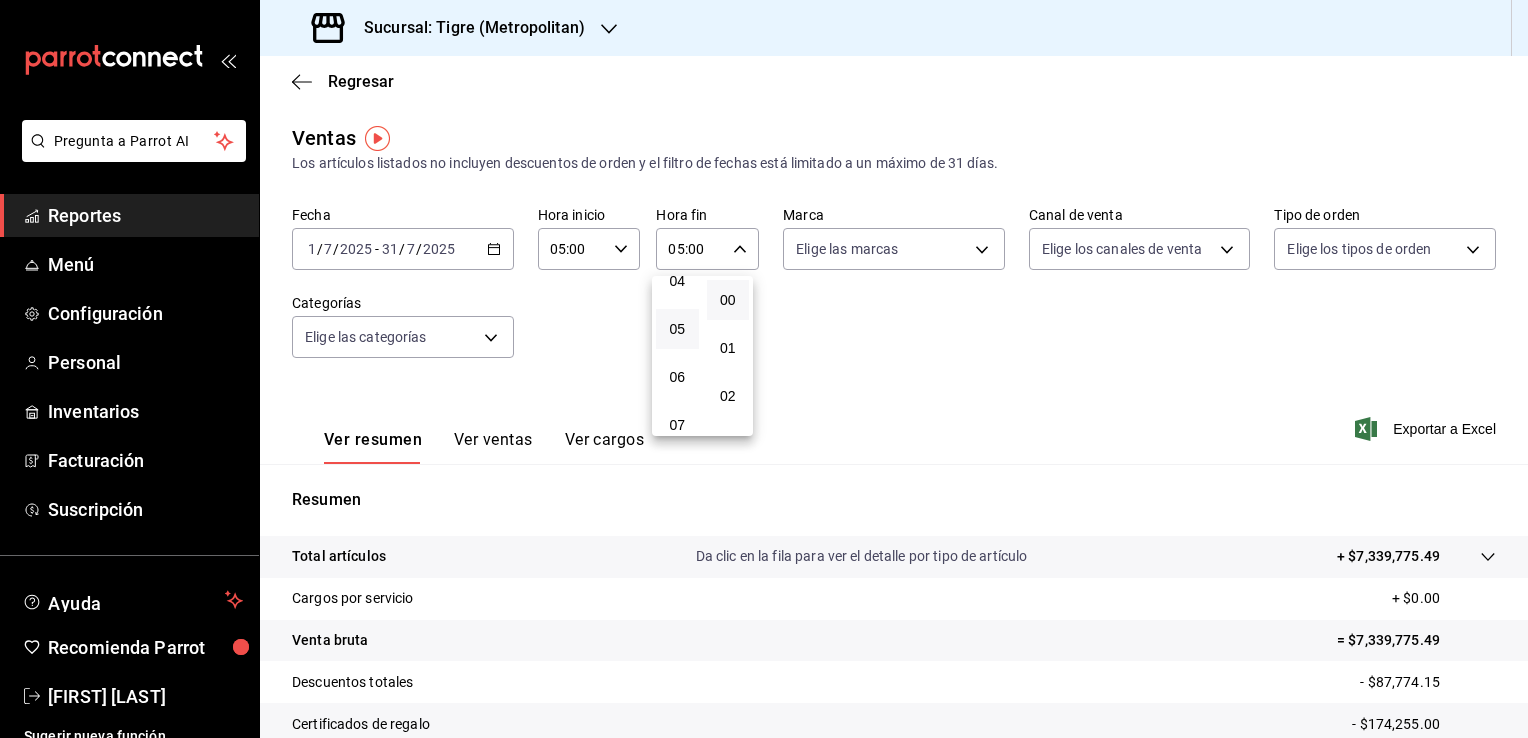 click at bounding box center (764, 369) 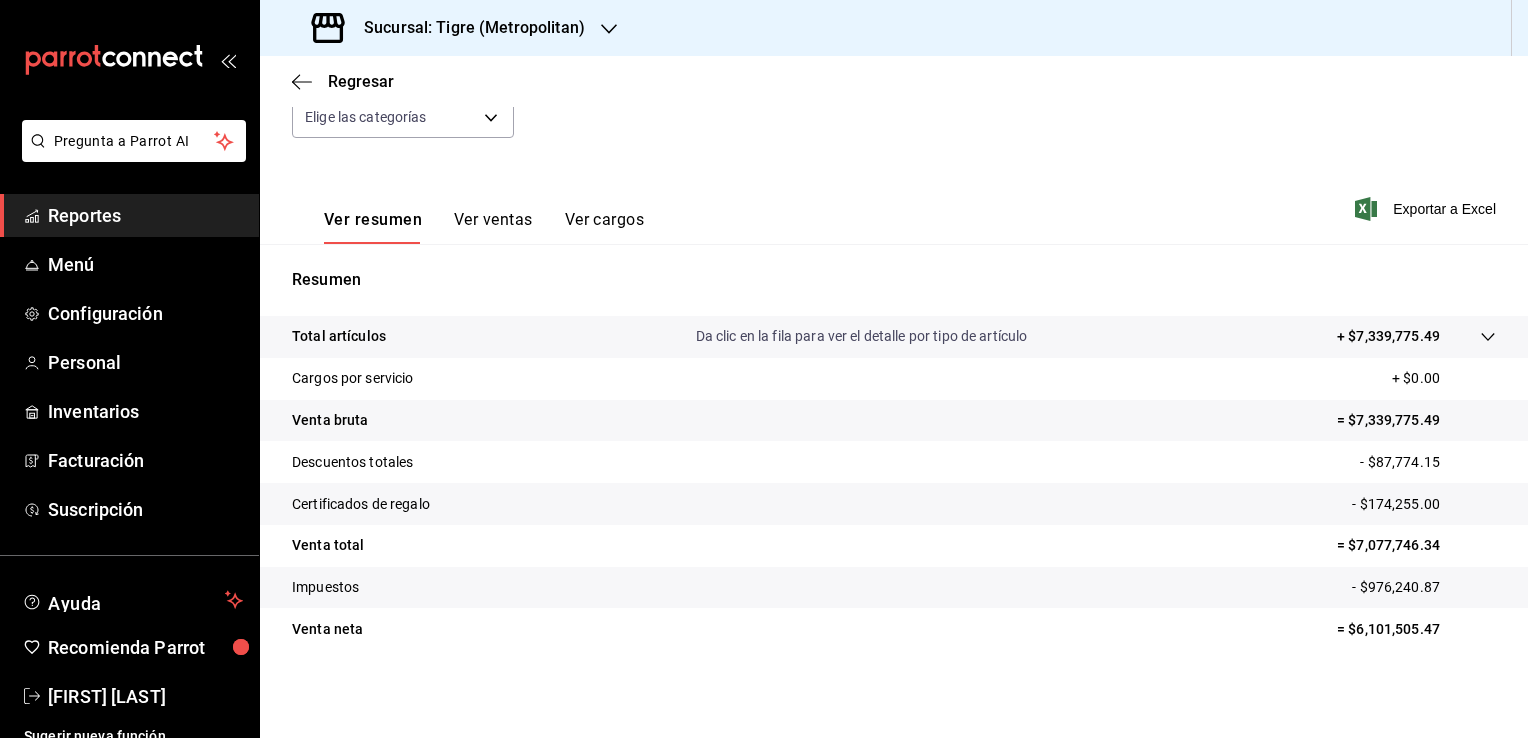 scroll, scrollTop: 120, scrollLeft: 0, axis: vertical 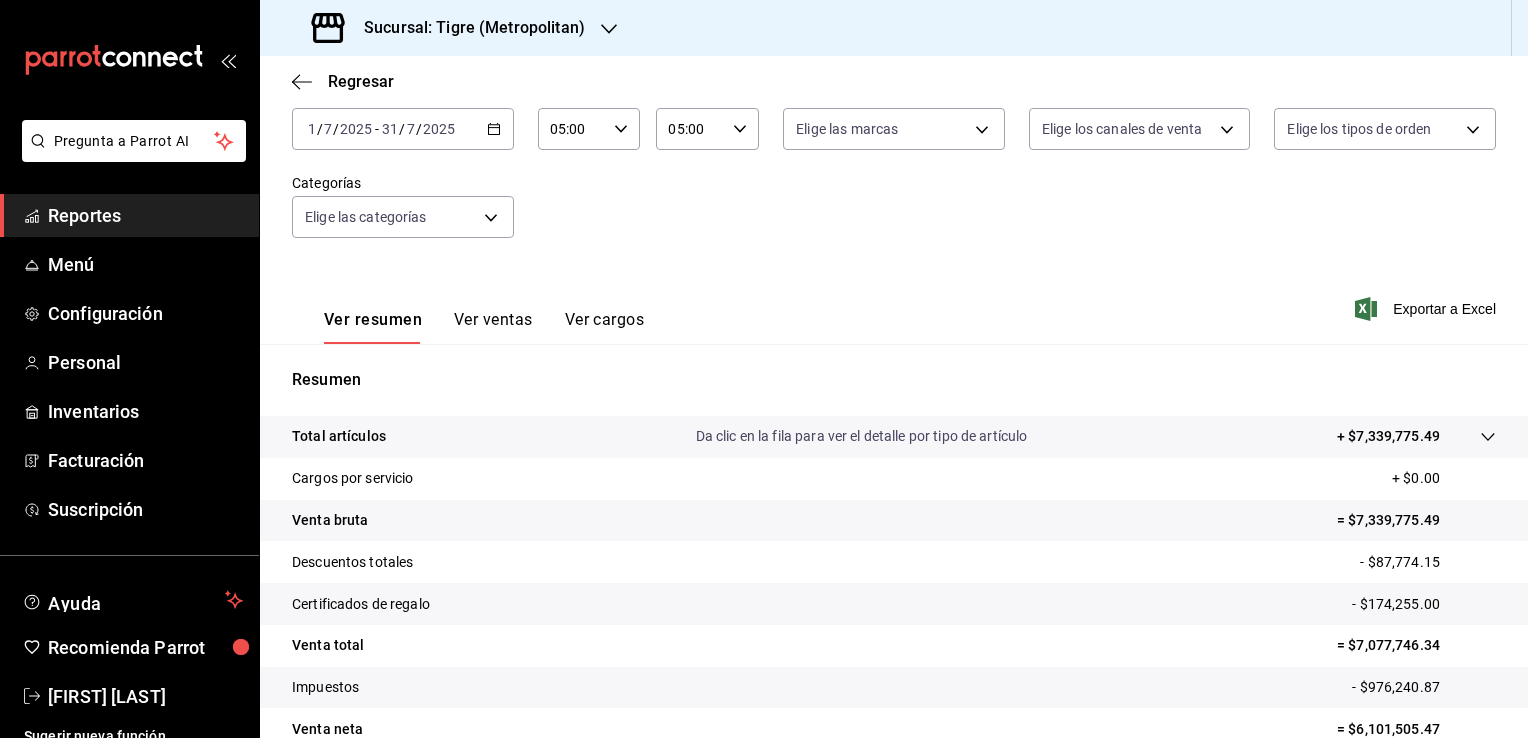 type 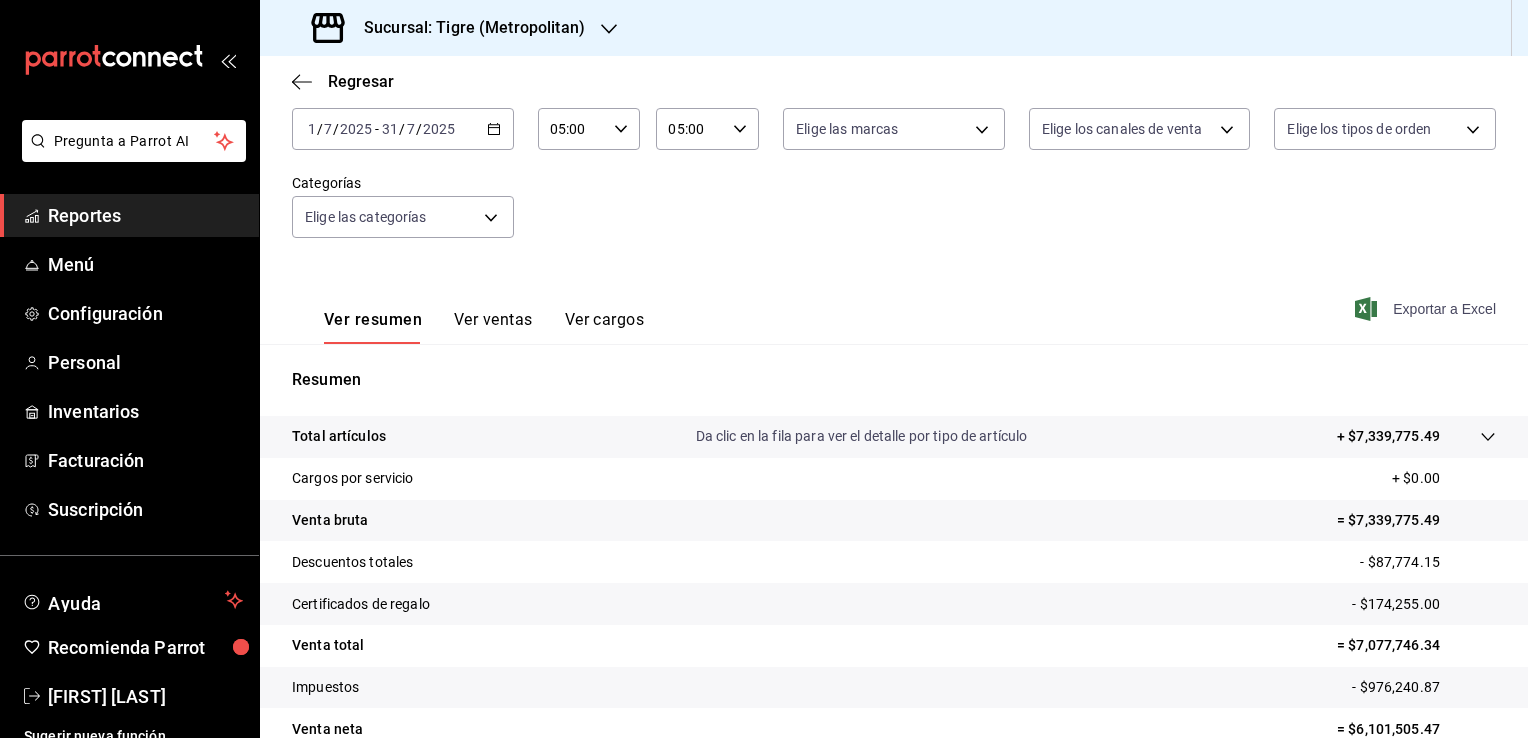 click on "Exportar a Excel" at bounding box center (1427, 309) 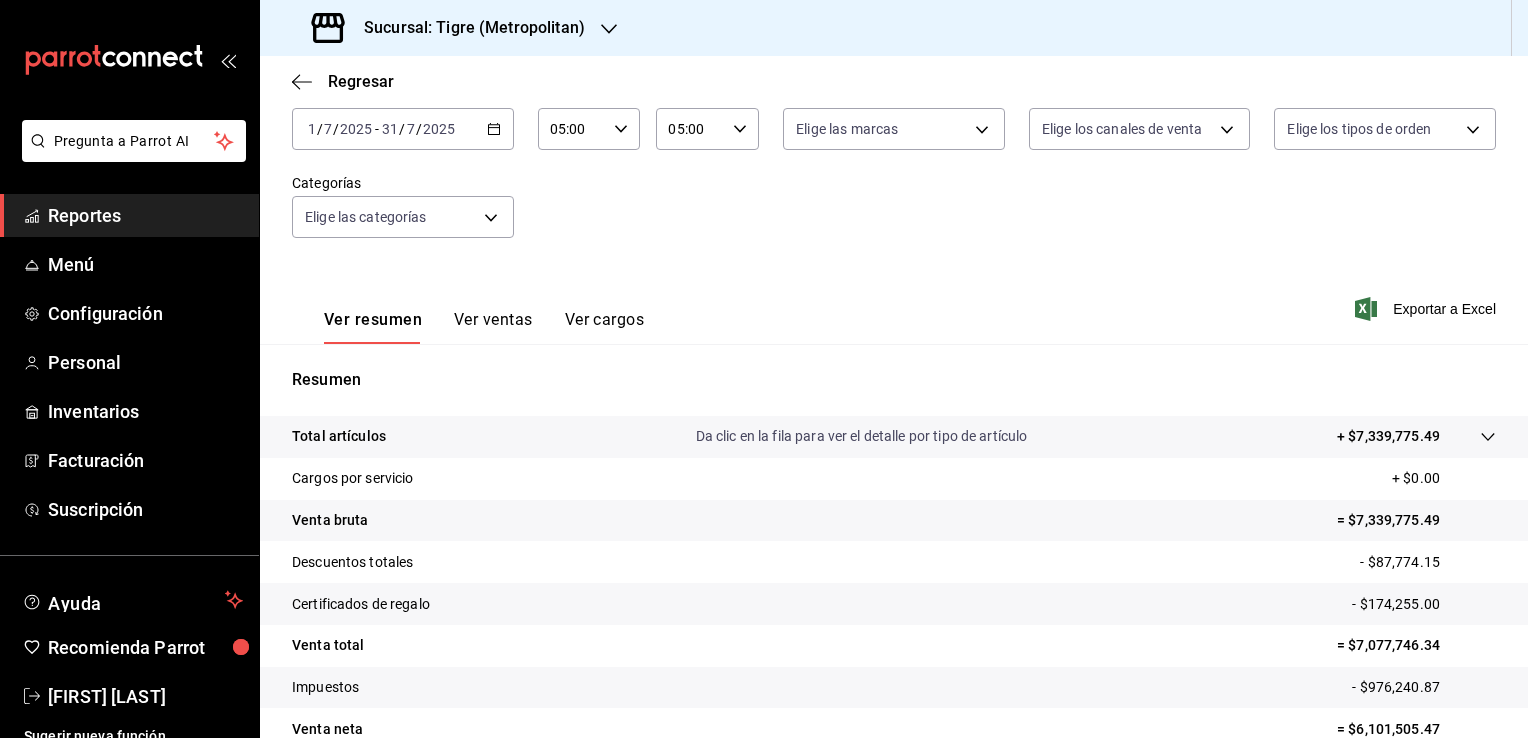 click on "Fecha 2025-07-01 1 / 7 / 2025 - 2025-07-31 31 / 7 / 2025 Hora inicio 05:00 Hora inicio Hora fin 05:00 Hora fin Marca Elige las marcas Canal de venta Elige los canales de venta Tipo de orden Elige los tipos de orden Categorías Elige las categorías" at bounding box center (894, 174) 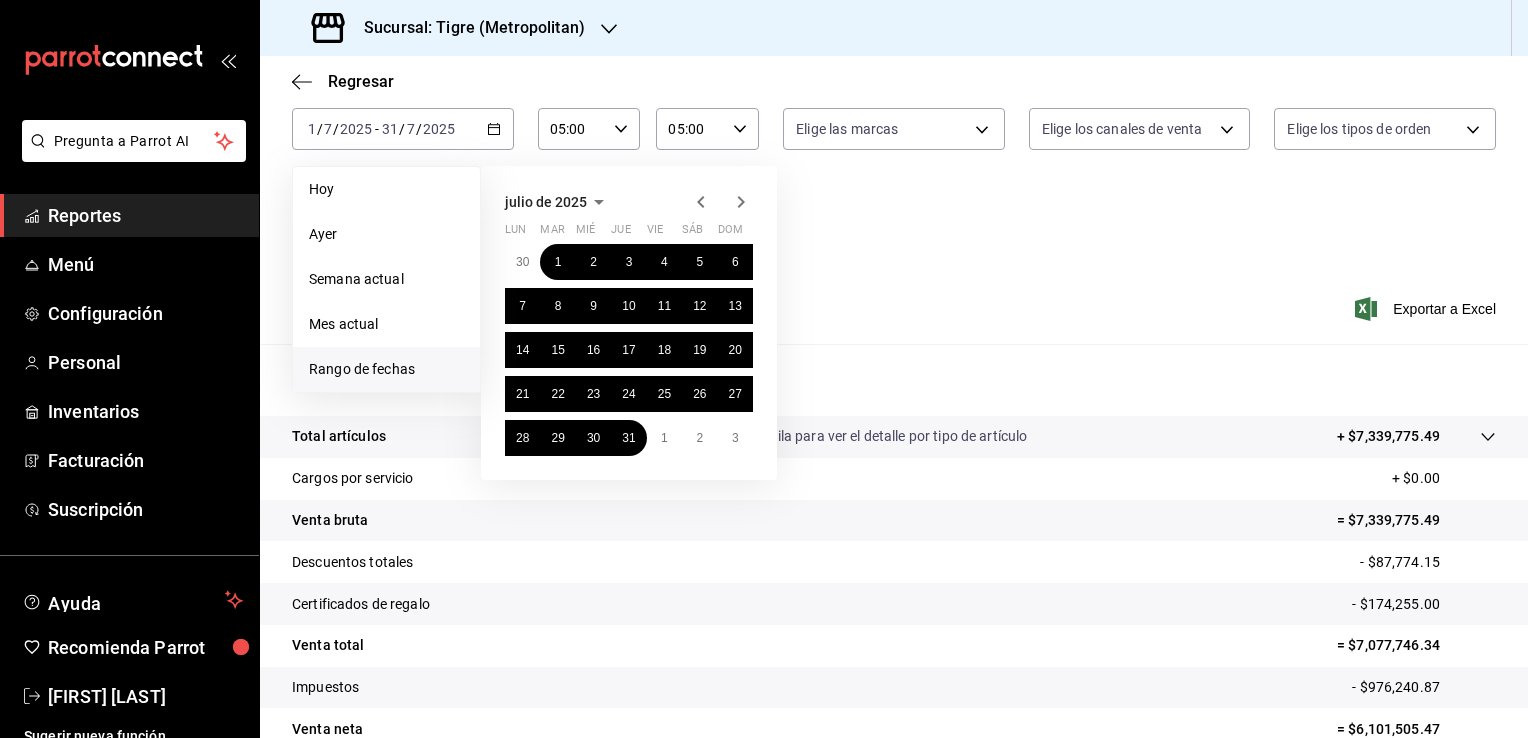 click on "Regresar" at bounding box center [894, 81] 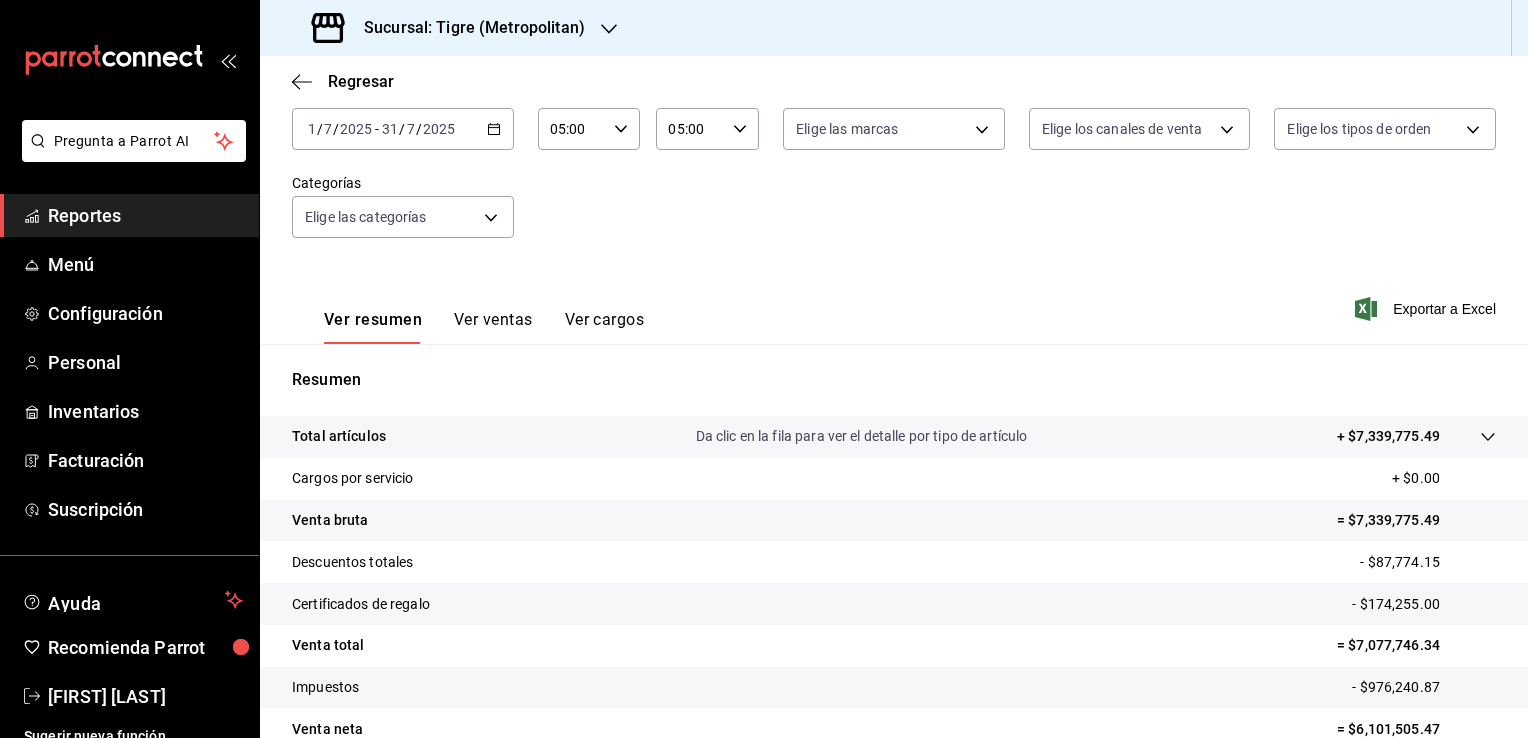 drag, startPoint x: 289, startPoint y: 78, endPoint x: 327, endPoint y: 97, distance: 42.48529 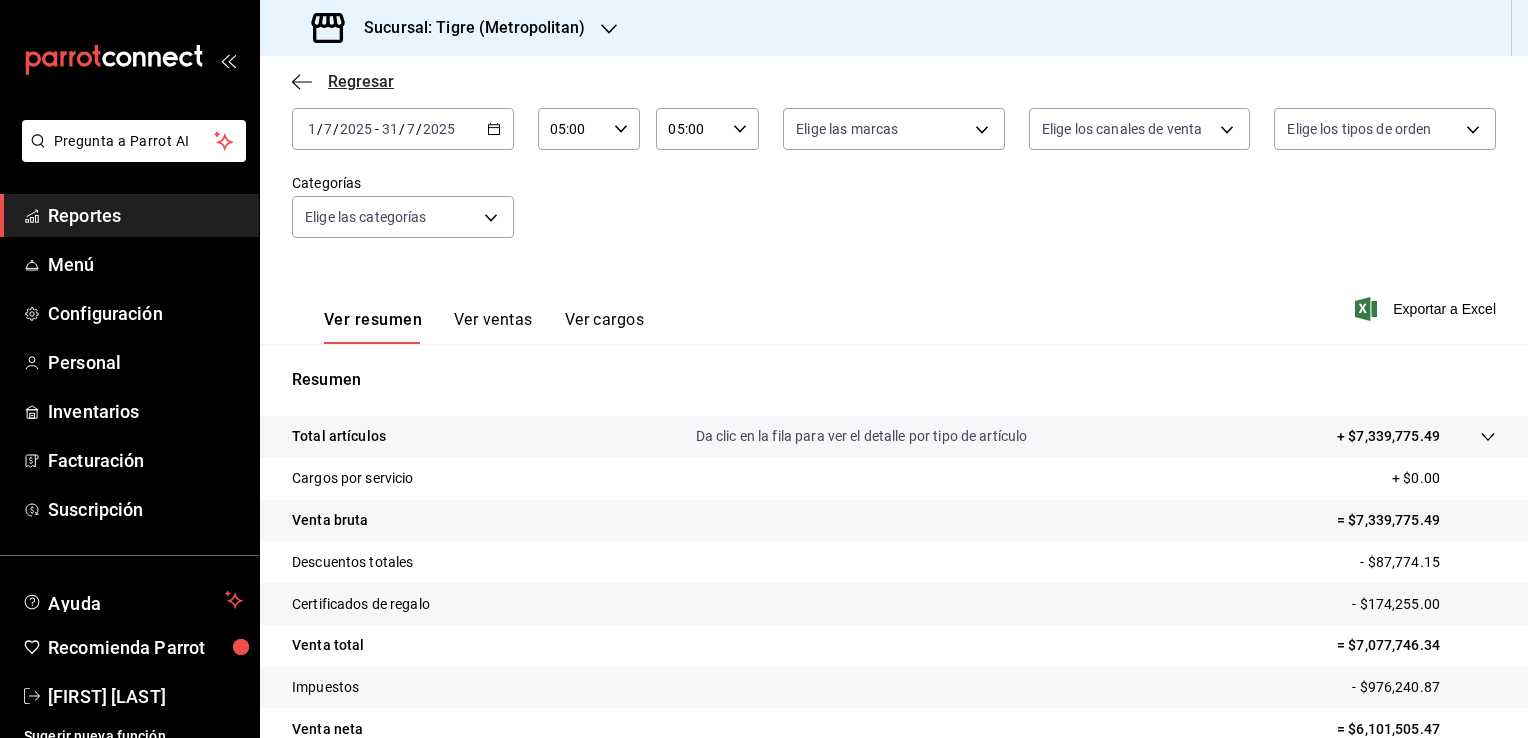 click on "Regresar" at bounding box center (343, 81) 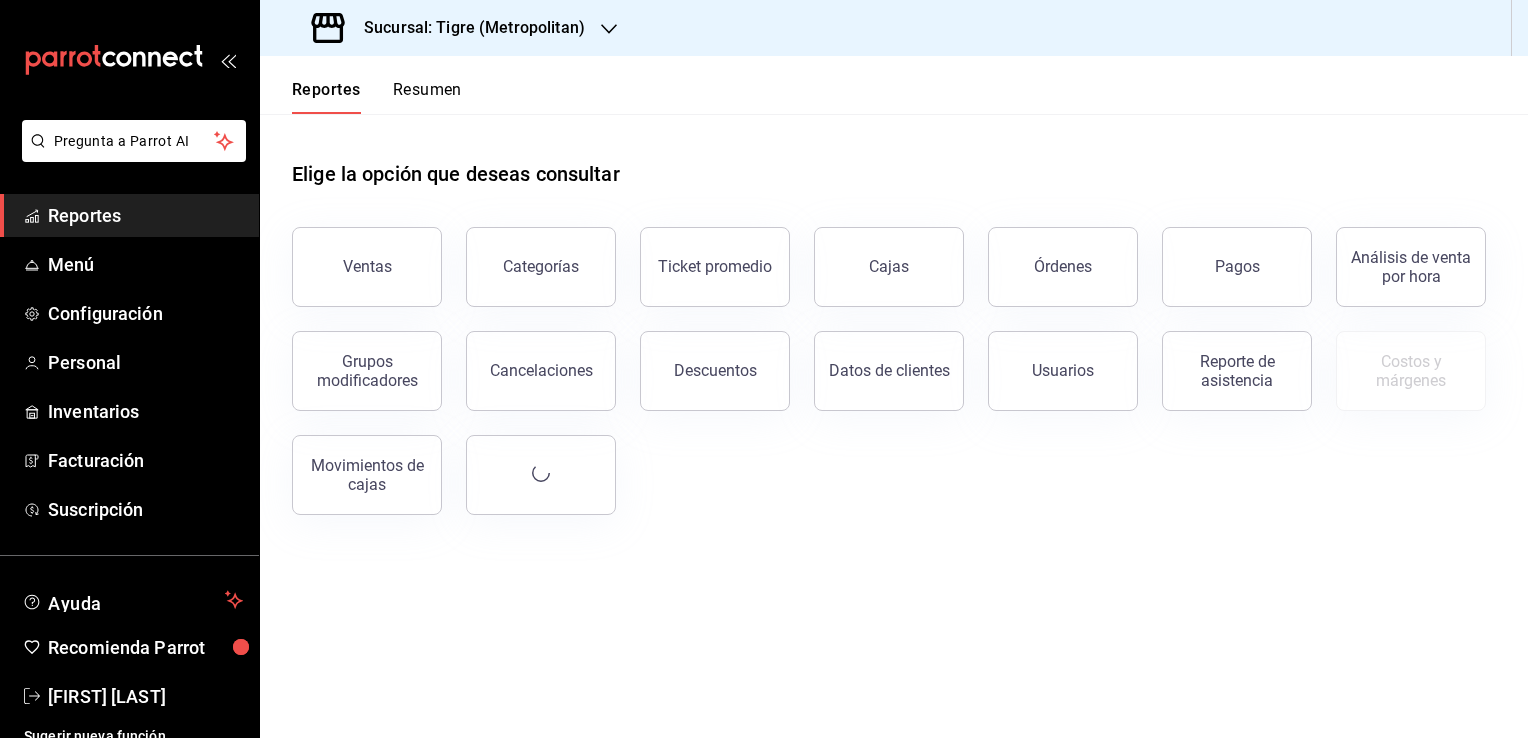 click on "Reportes" at bounding box center [326, 97] 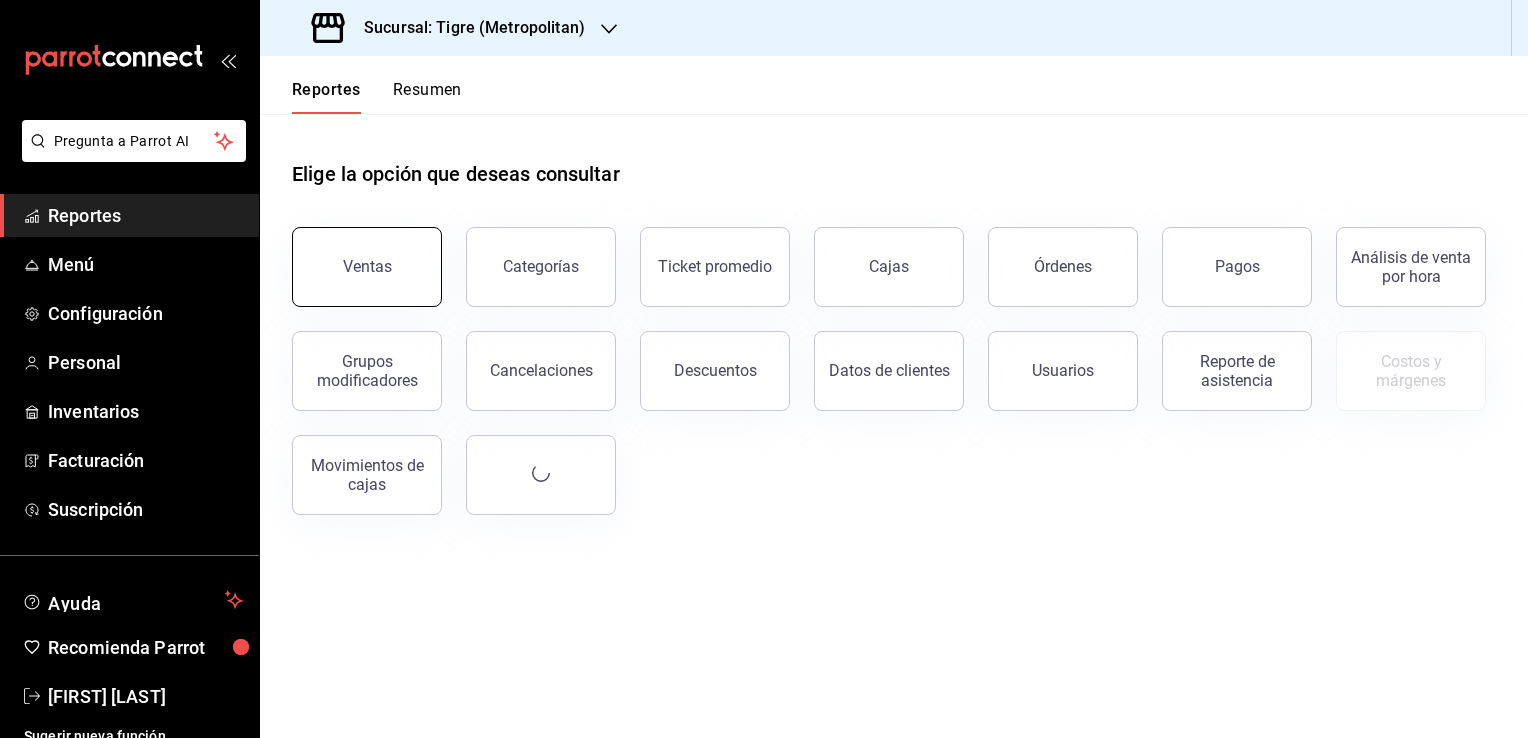 click on "Ventas" at bounding box center (367, 267) 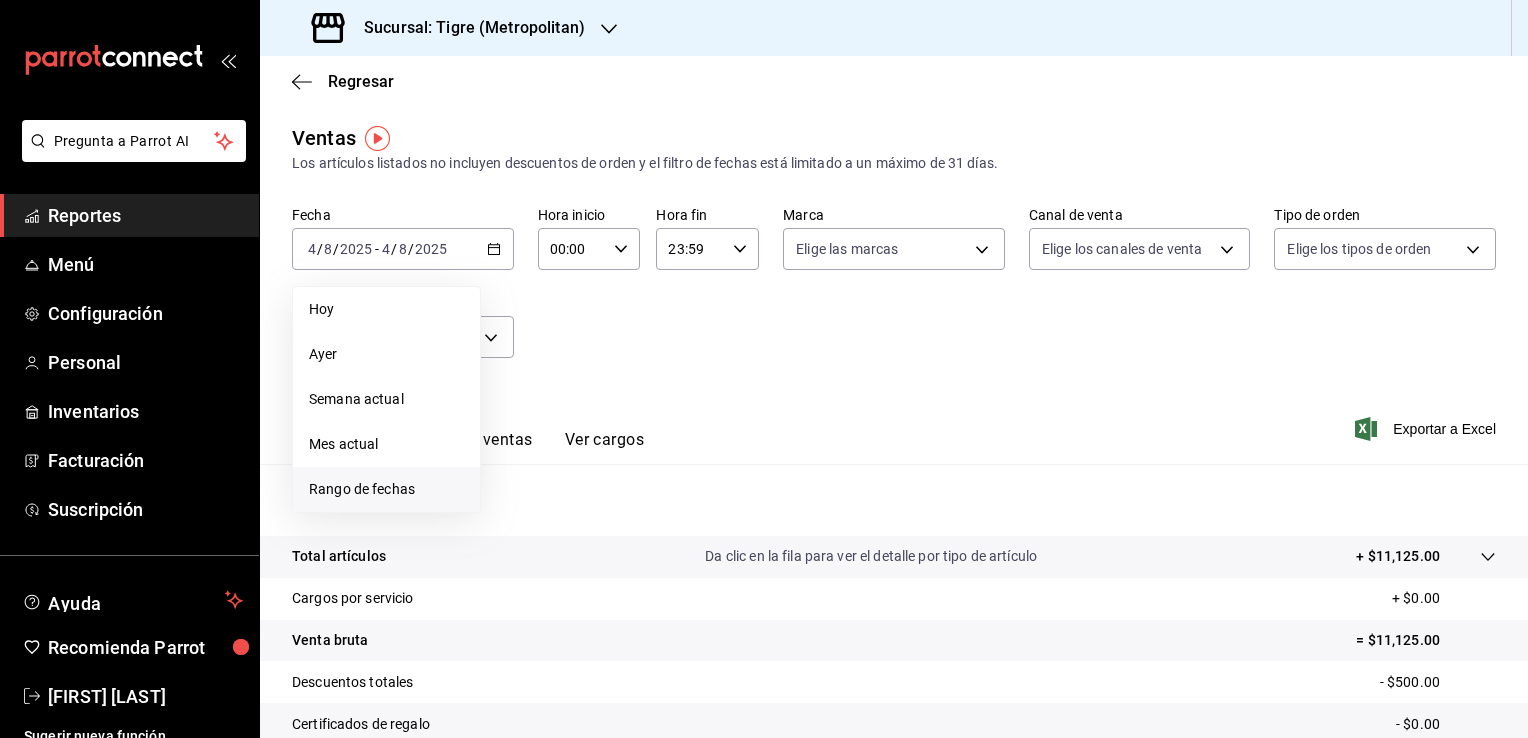 click on "Rango de fechas" at bounding box center [386, 489] 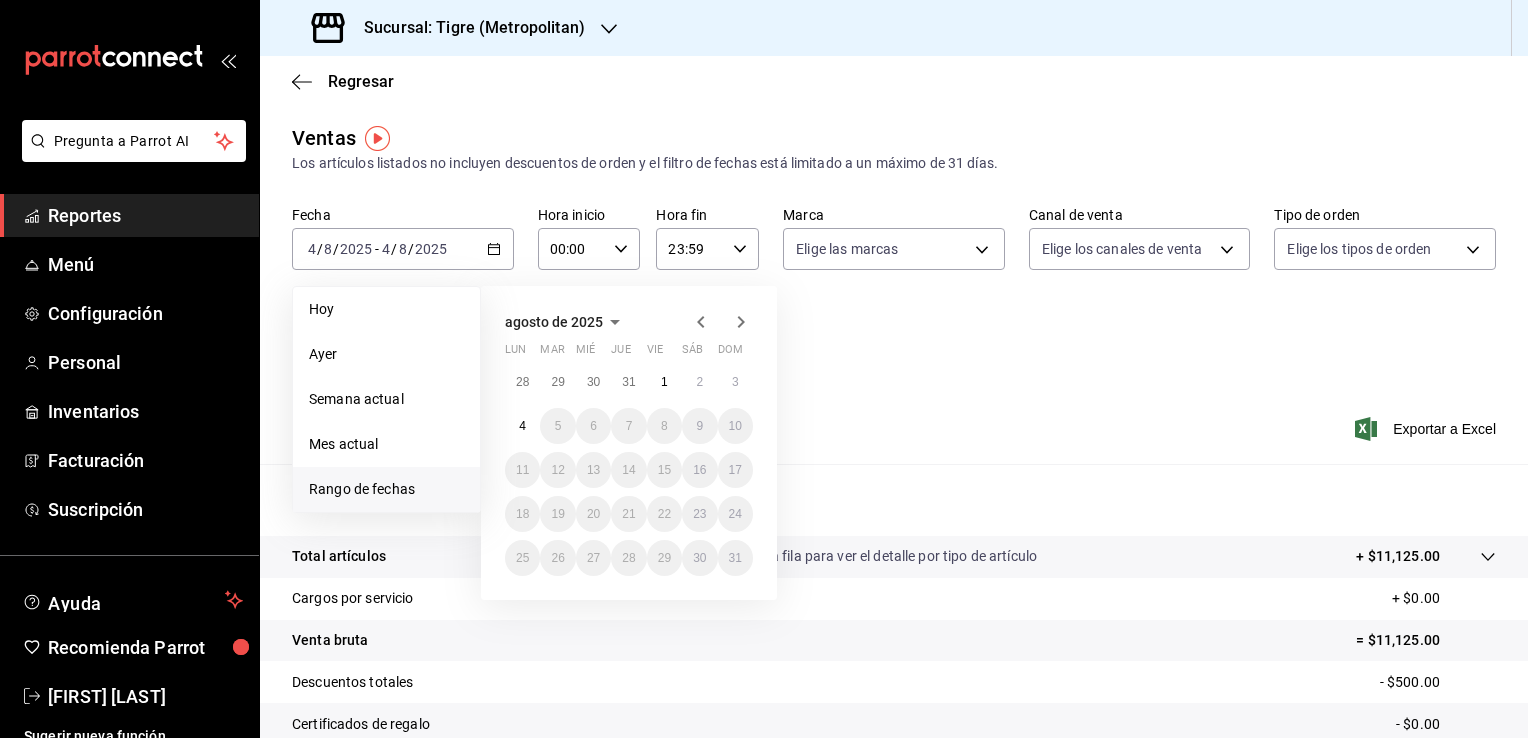 click 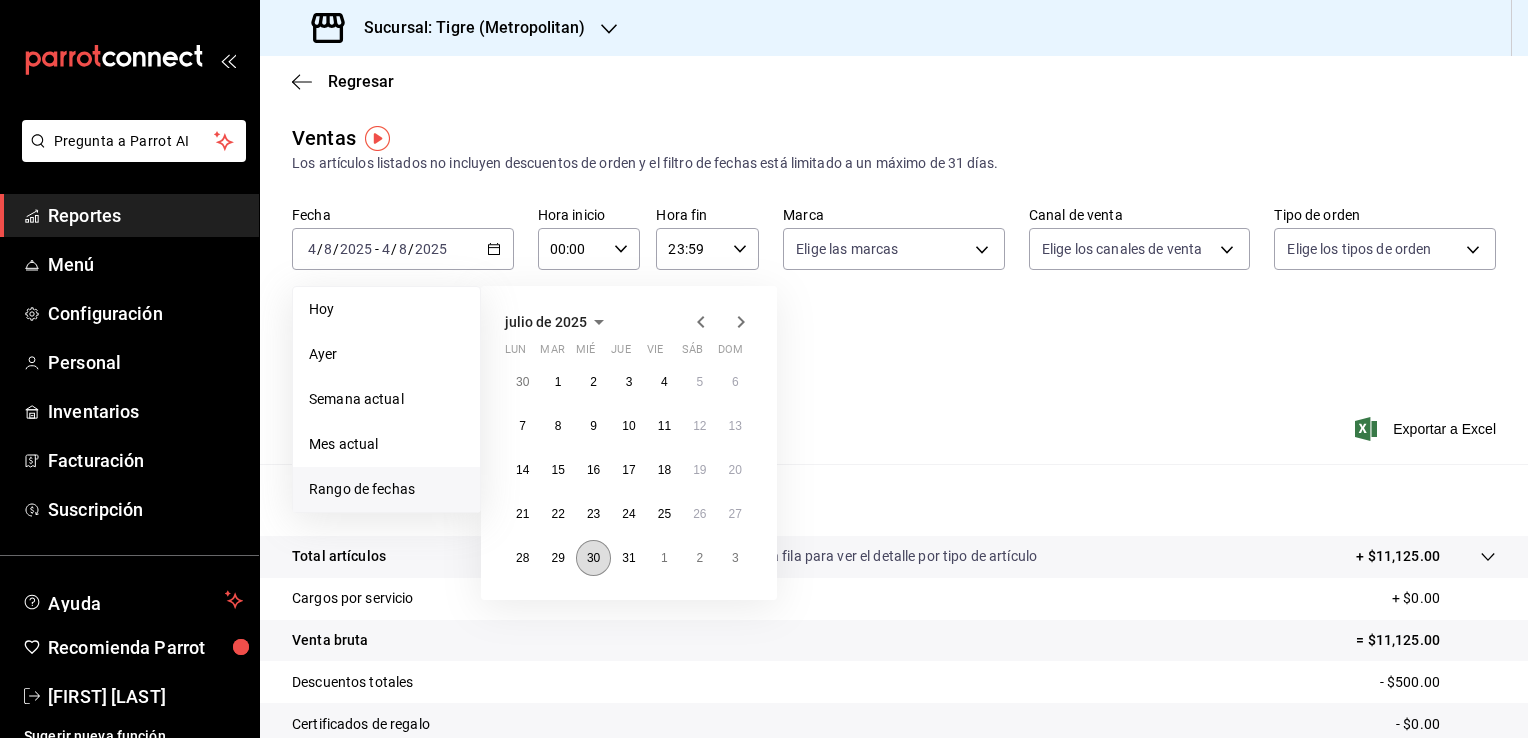 click on "30" at bounding box center (593, 558) 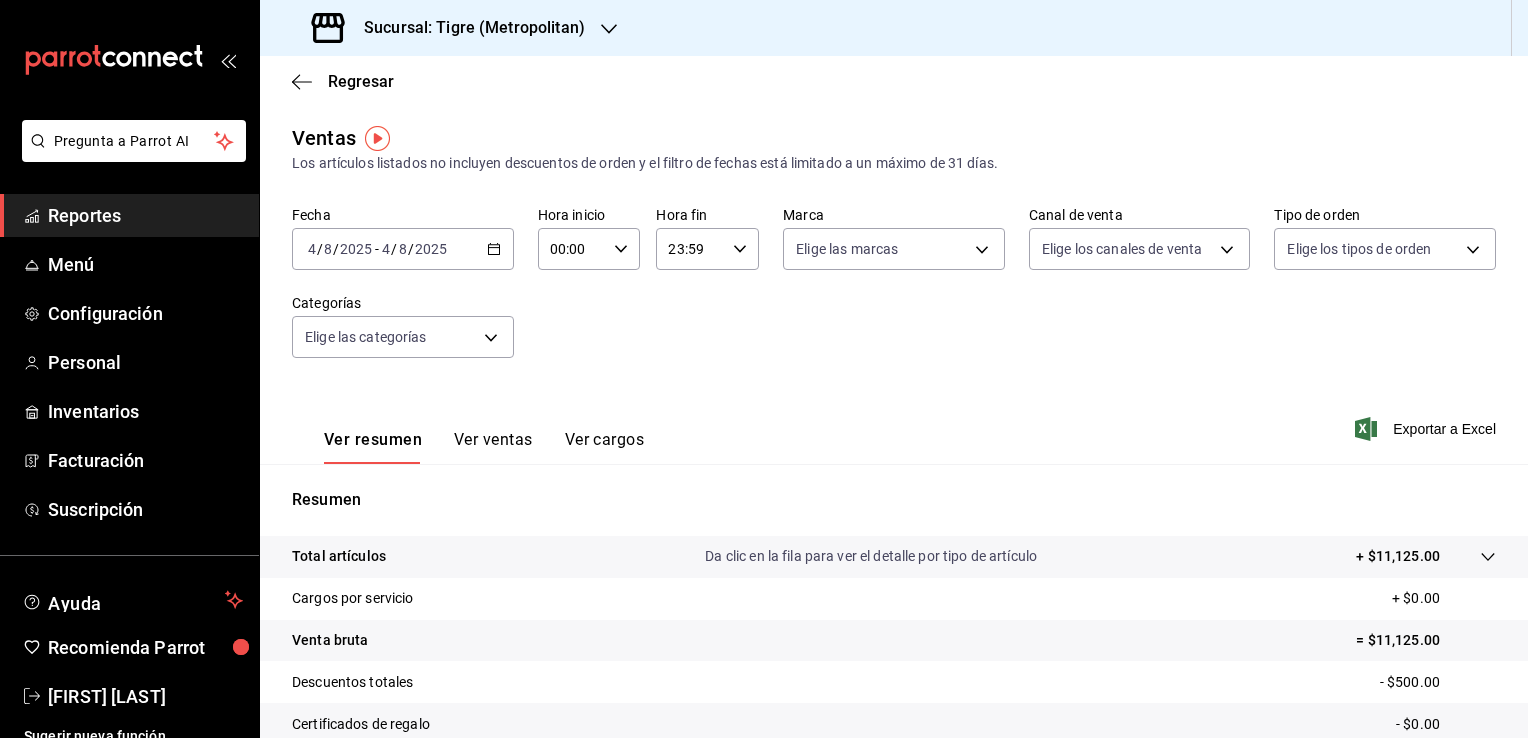click on "Ver resumen Ver ventas Ver cargos Exportar a Excel" at bounding box center [894, 423] 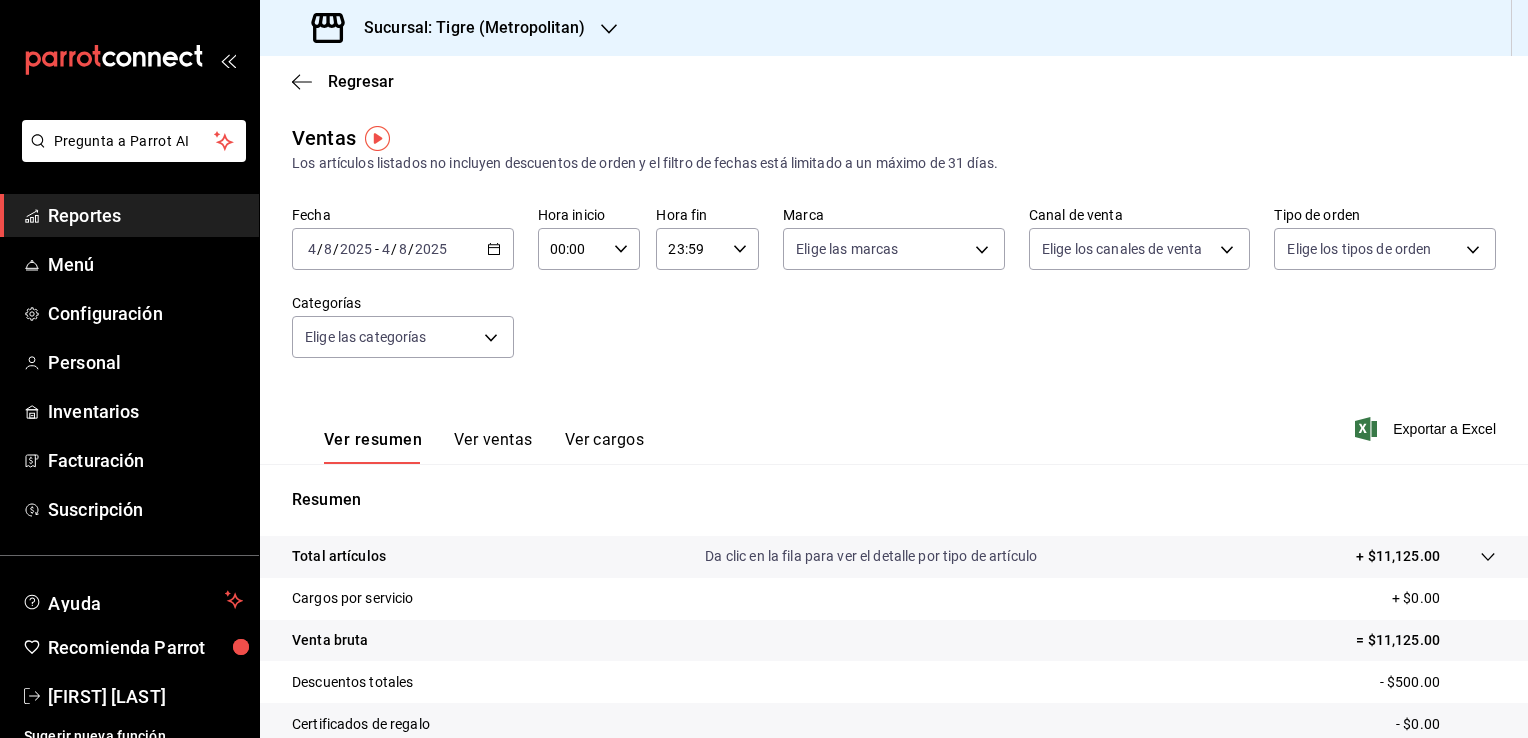 click on "2025-08-04 4 / 8 / 2025 - 2025-08-04 4 / 8 / 2025" at bounding box center (403, 249) 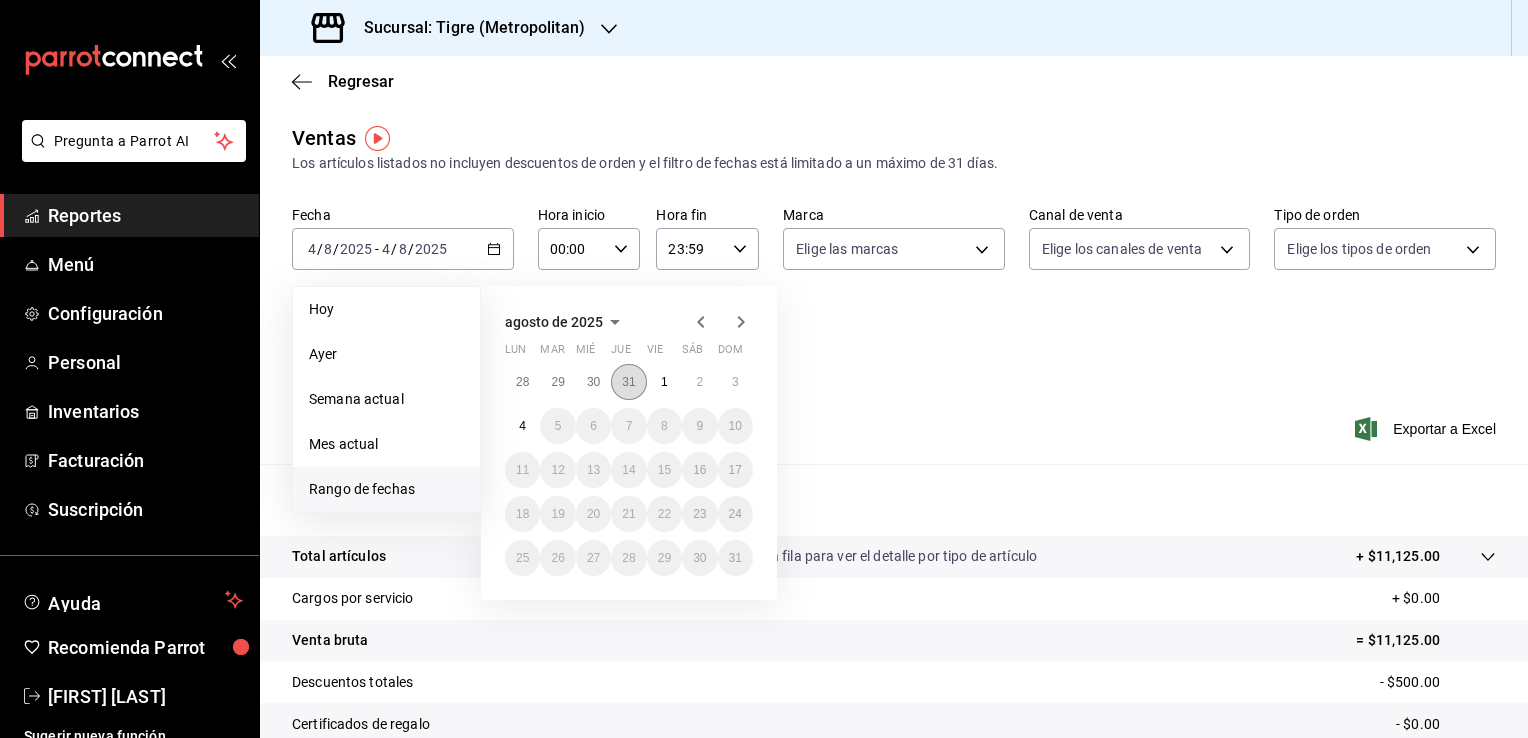 drag, startPoint x: 633, startPoint y: 386, endPoint x: 647, endPoint y: 388, distance: 14.142136 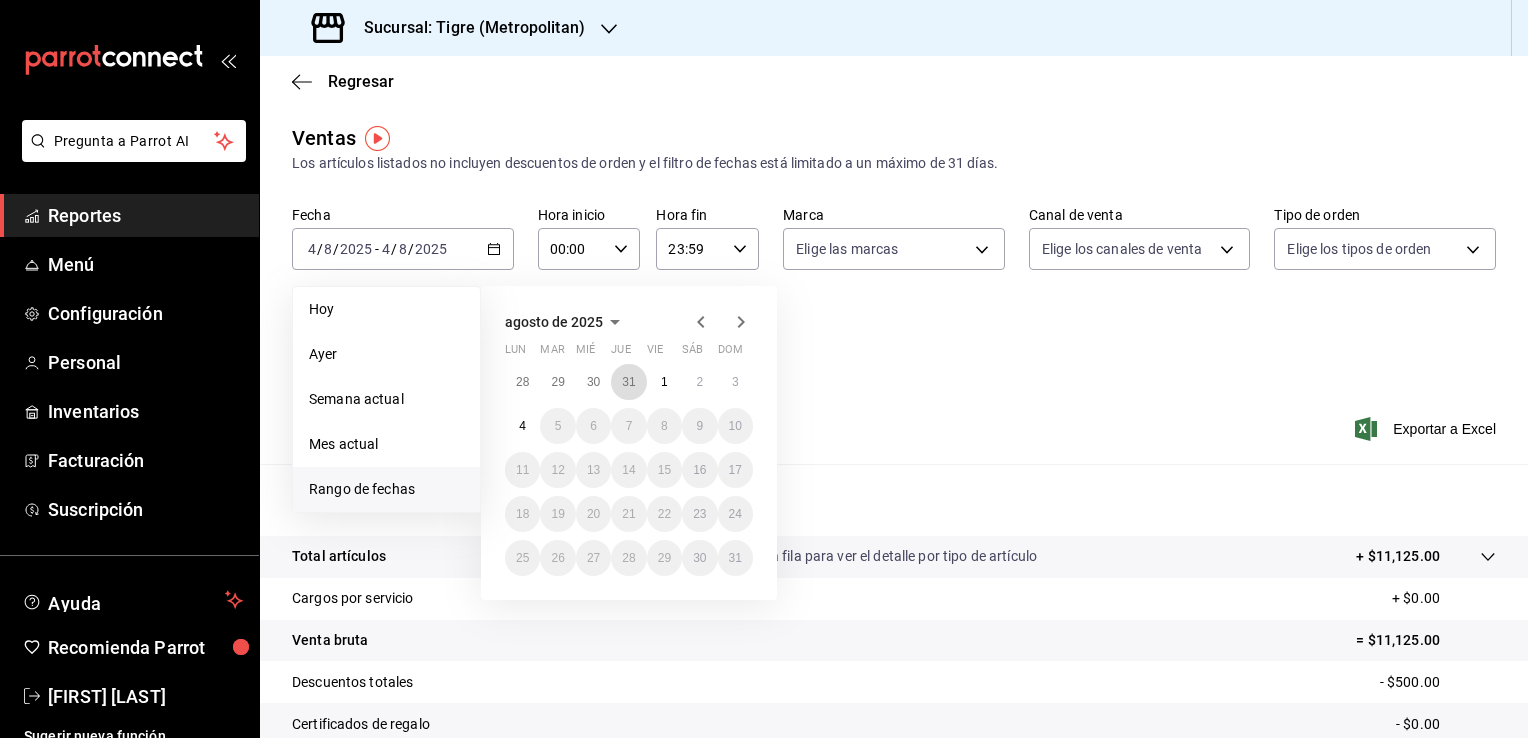 click on "31" at bounding box center (628, 382) 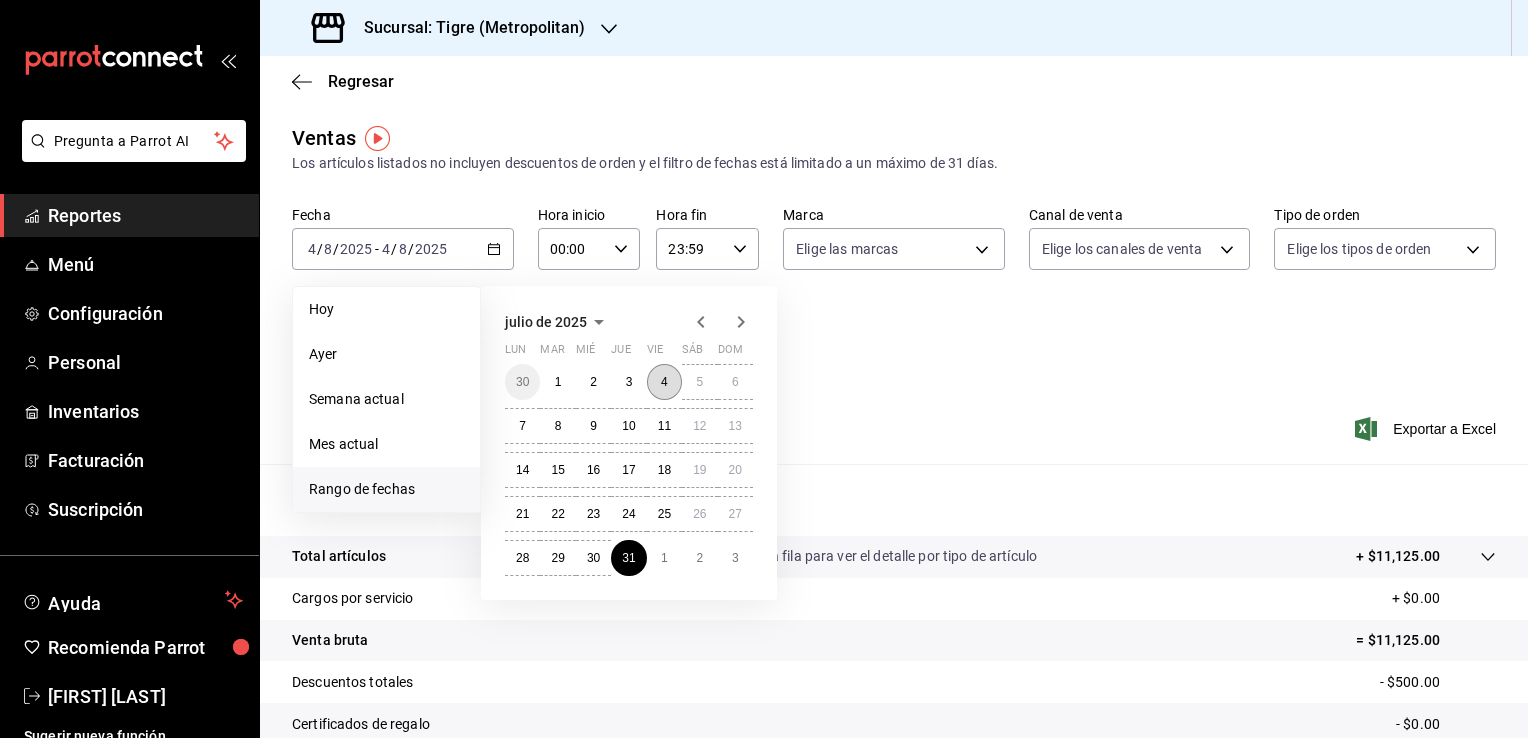 click on "4" at bounding box center (664, 382) 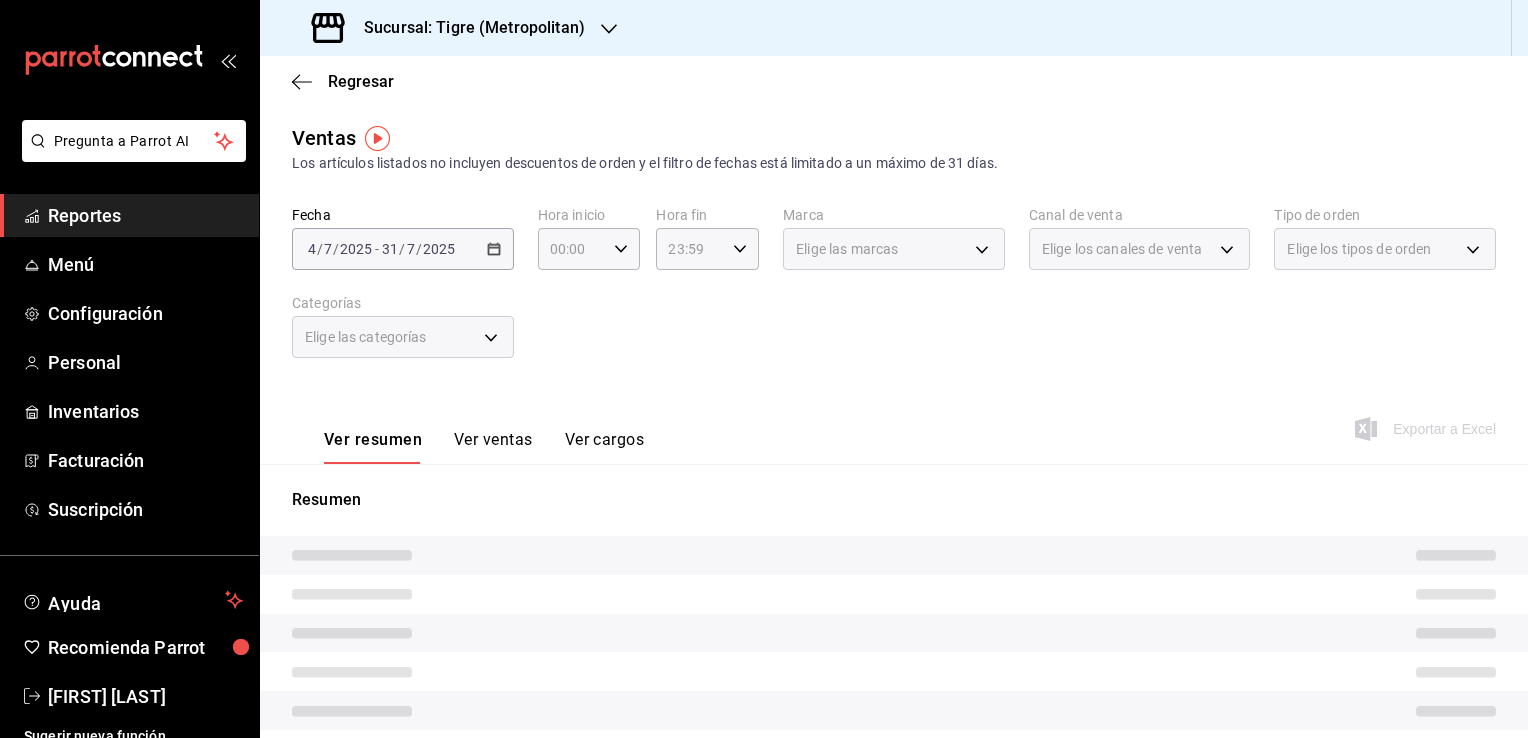 click on "[DATE] [NUMBER] / [NUMBER] / [DATE] - [DATE] [NUMBER] / [NUMBER] / [DATE]" at bounding box center (403, 249) 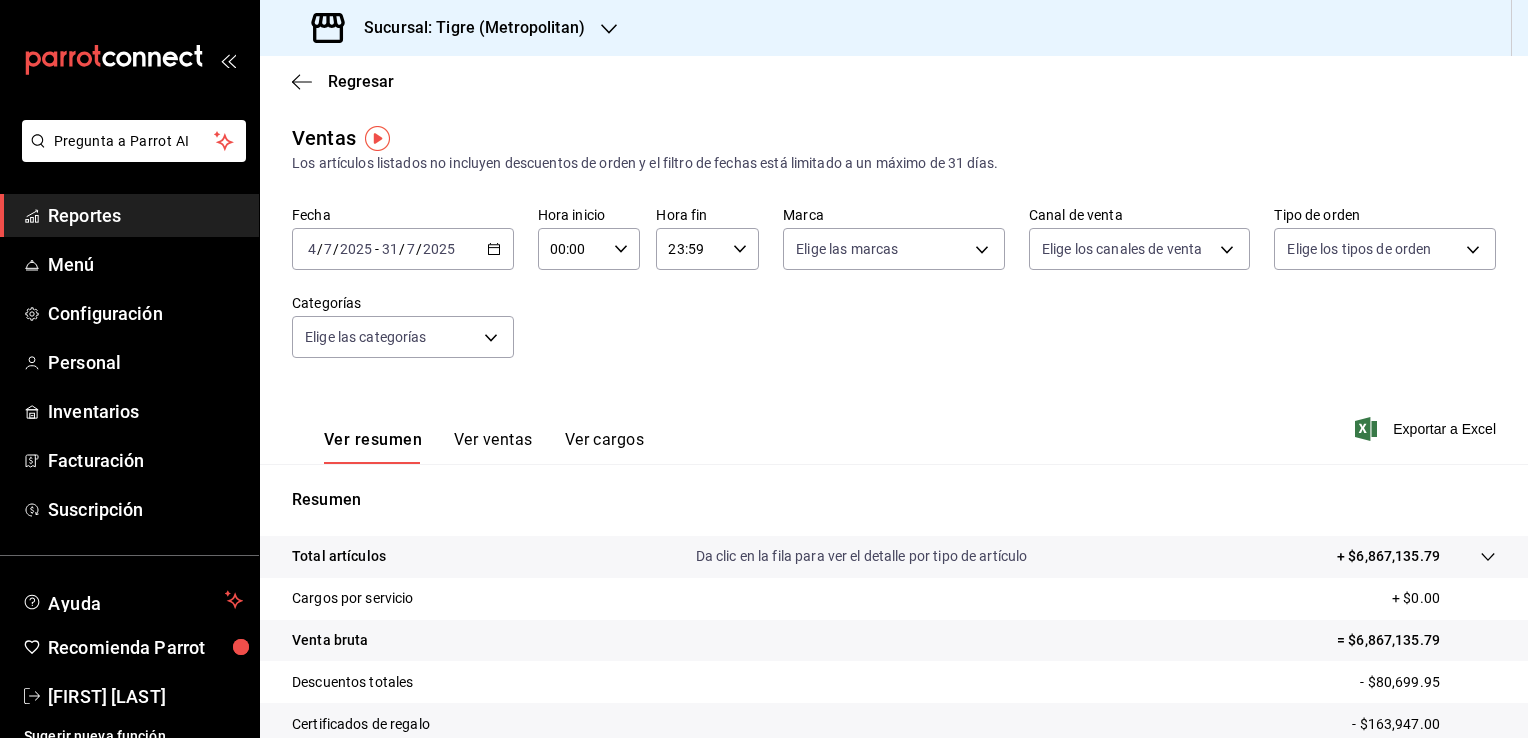 click 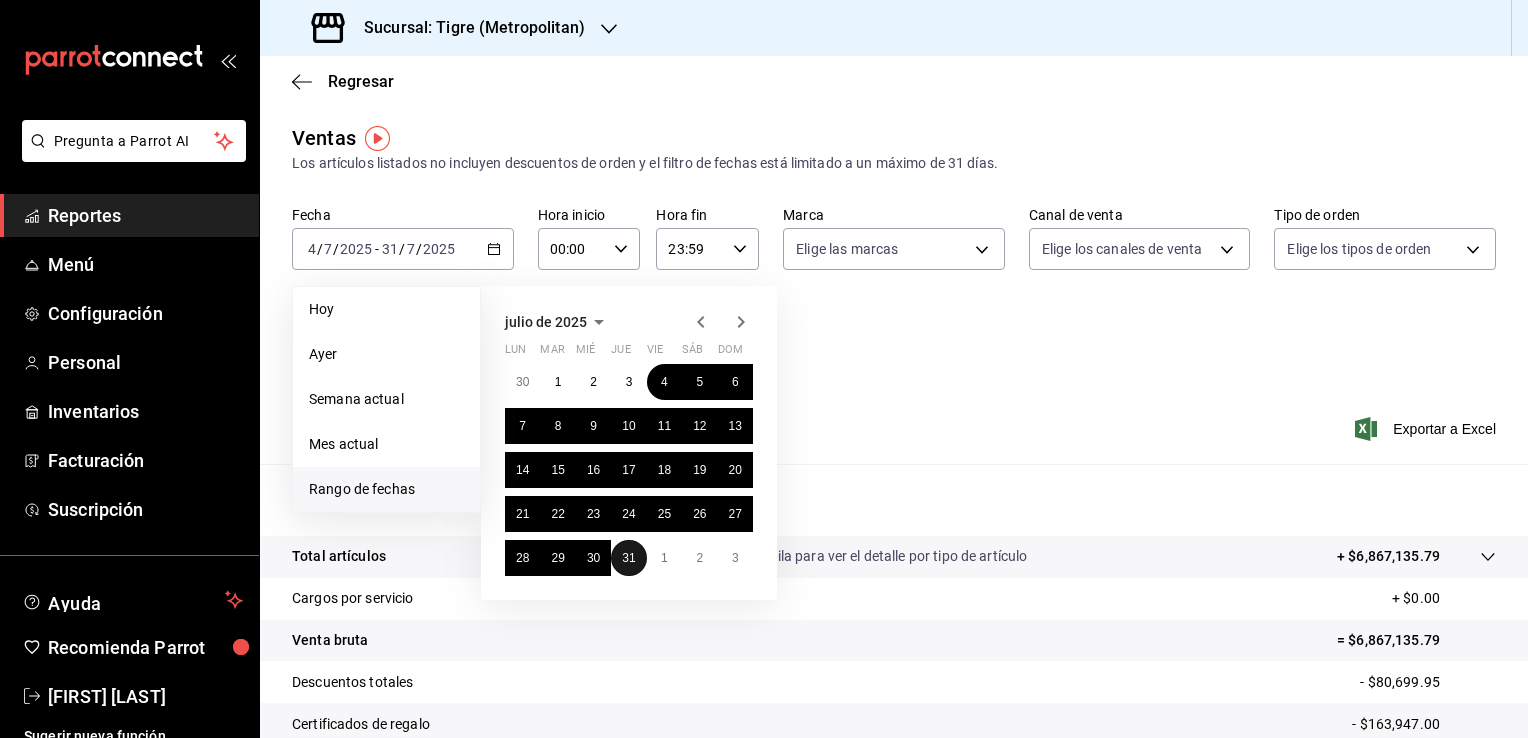 click on "31" at bounding box center (628, 558) 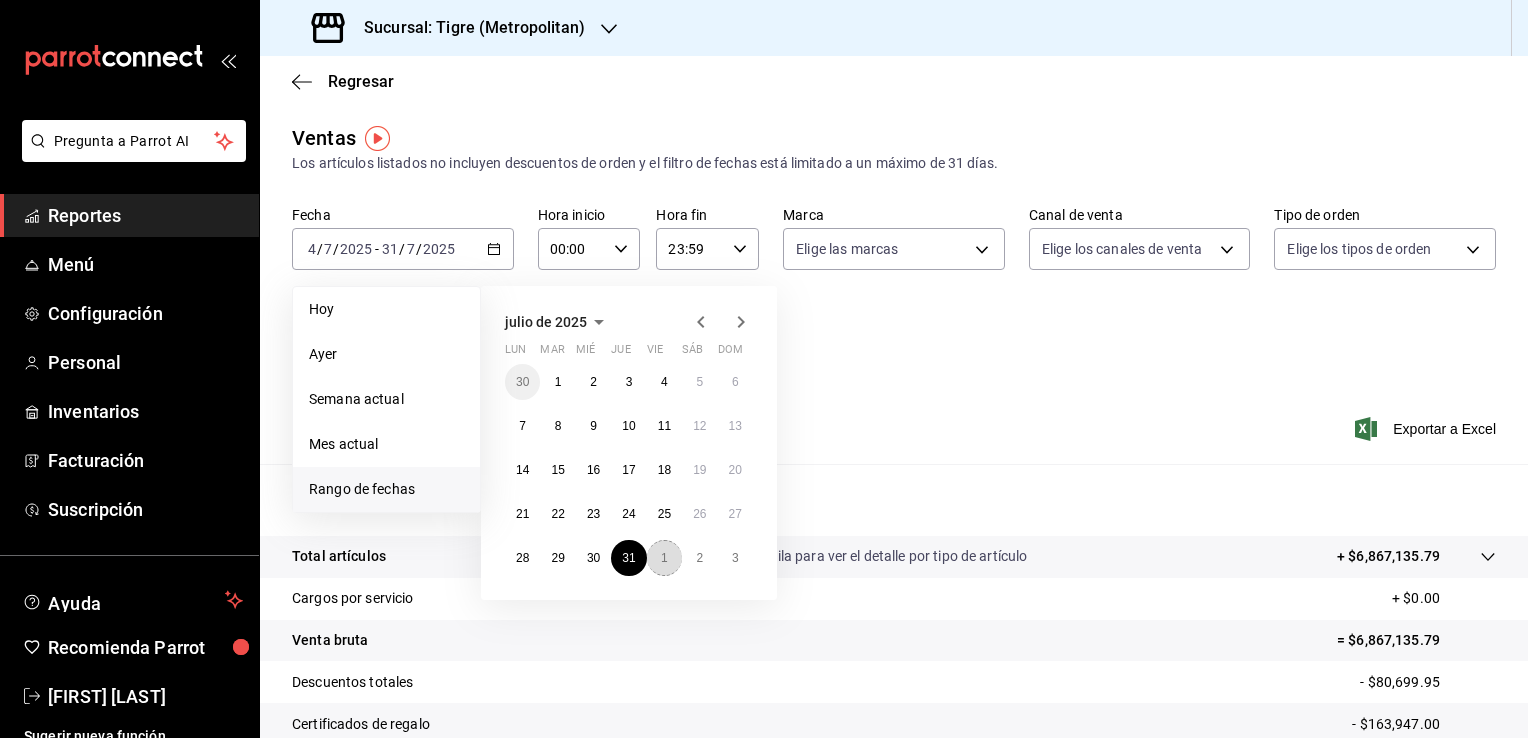 click on "1" at bounding box center (664, 558) 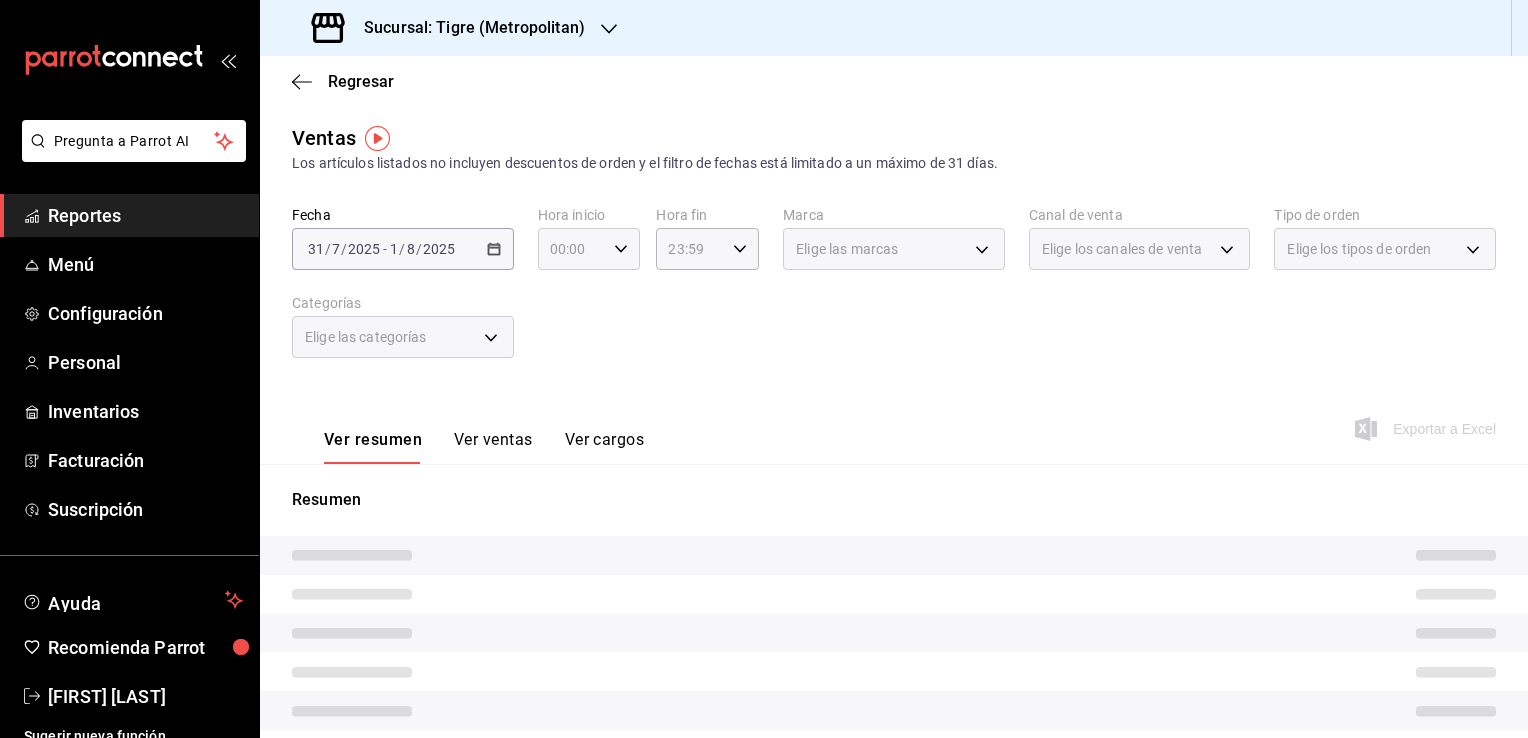 click 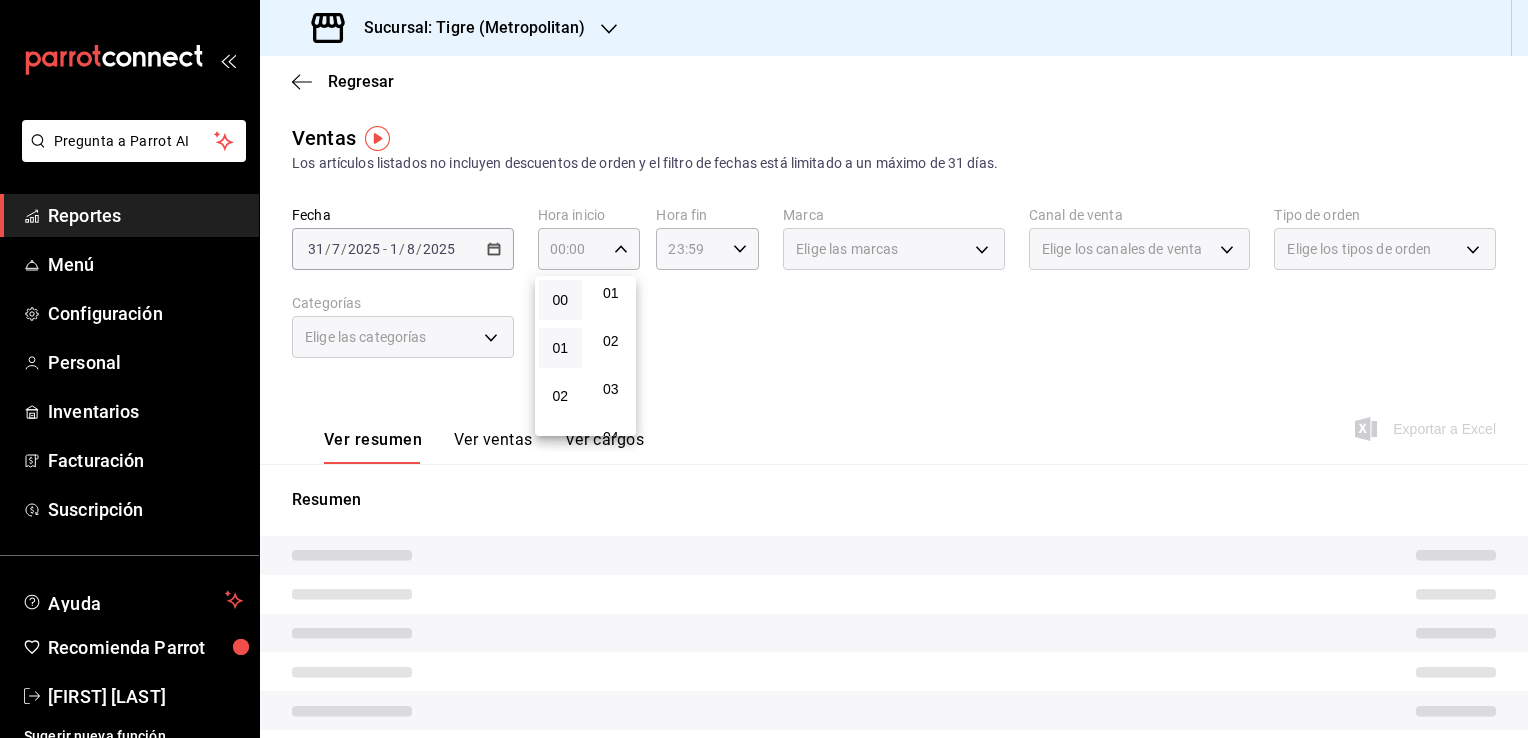 scroll, scrollTop: 100, scrollLeft: 0, axis: vertical 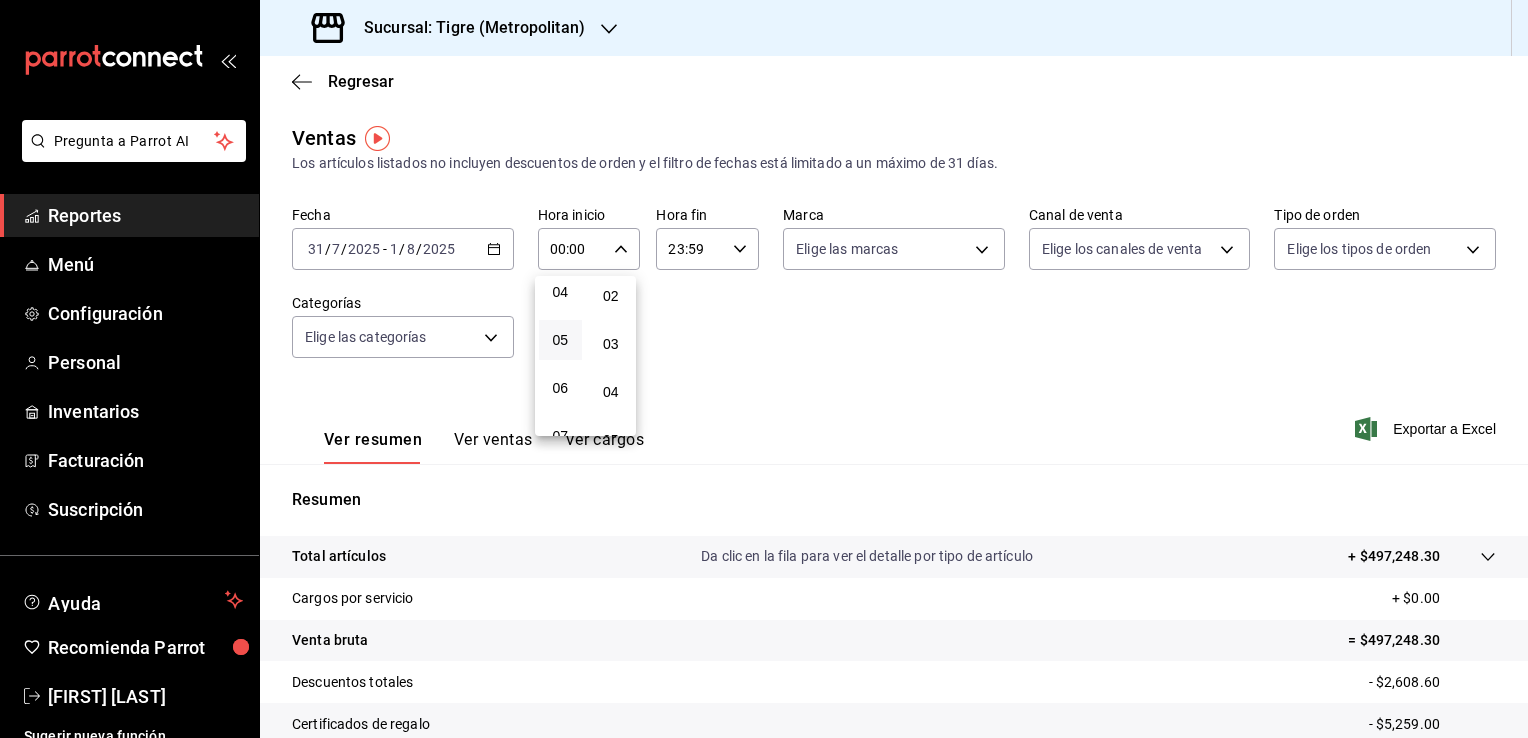 click on "05" at bounding box center [560, 340] 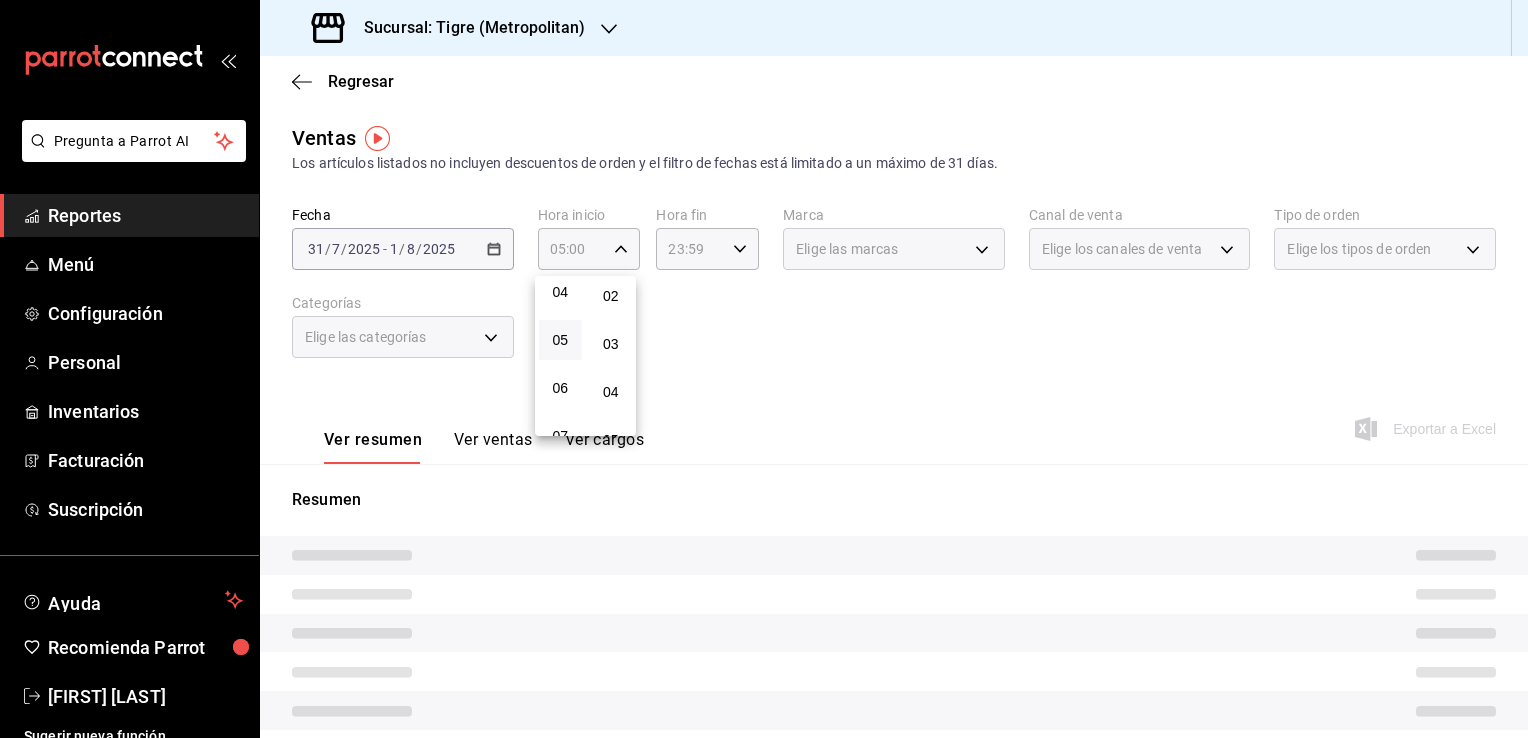 click at bounding box center [764, 369] 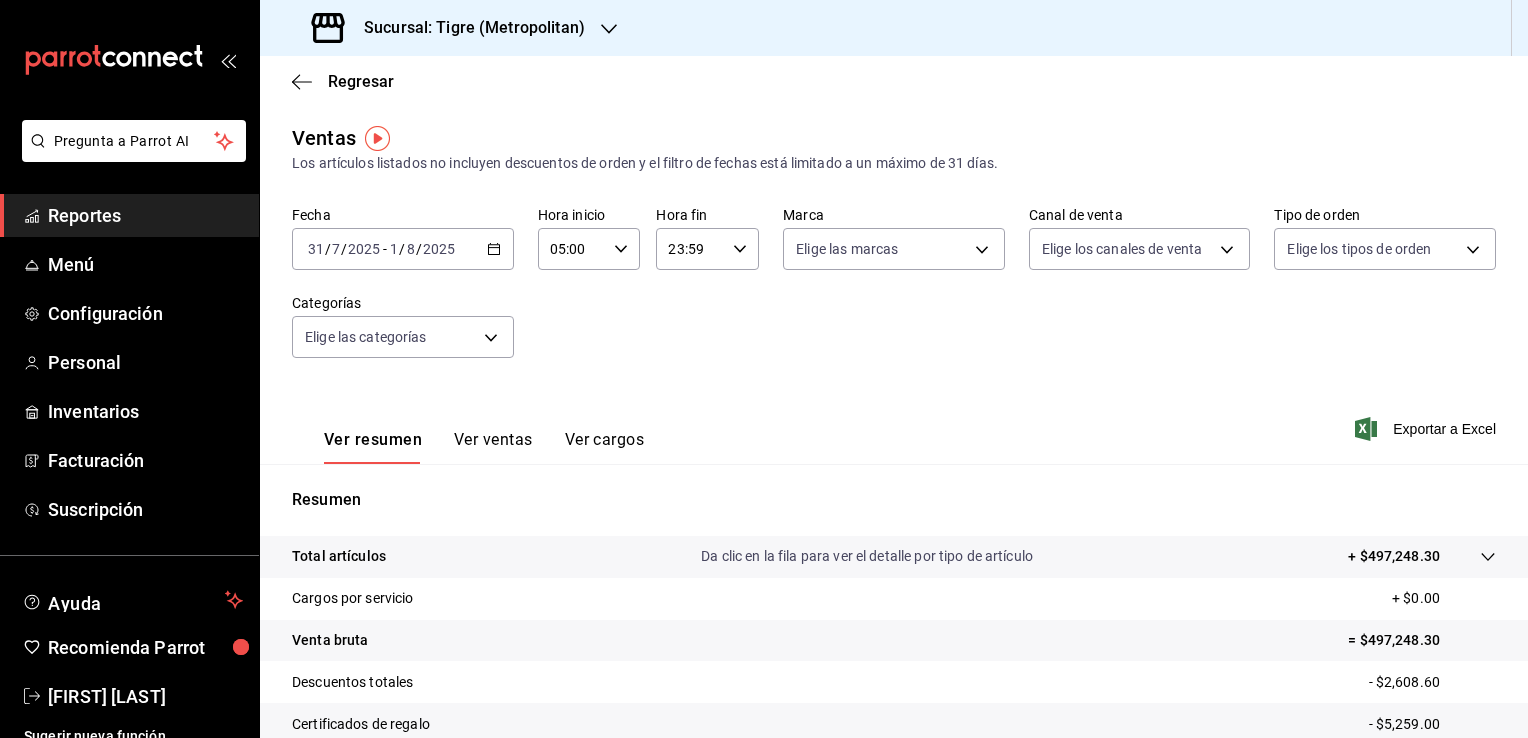 click 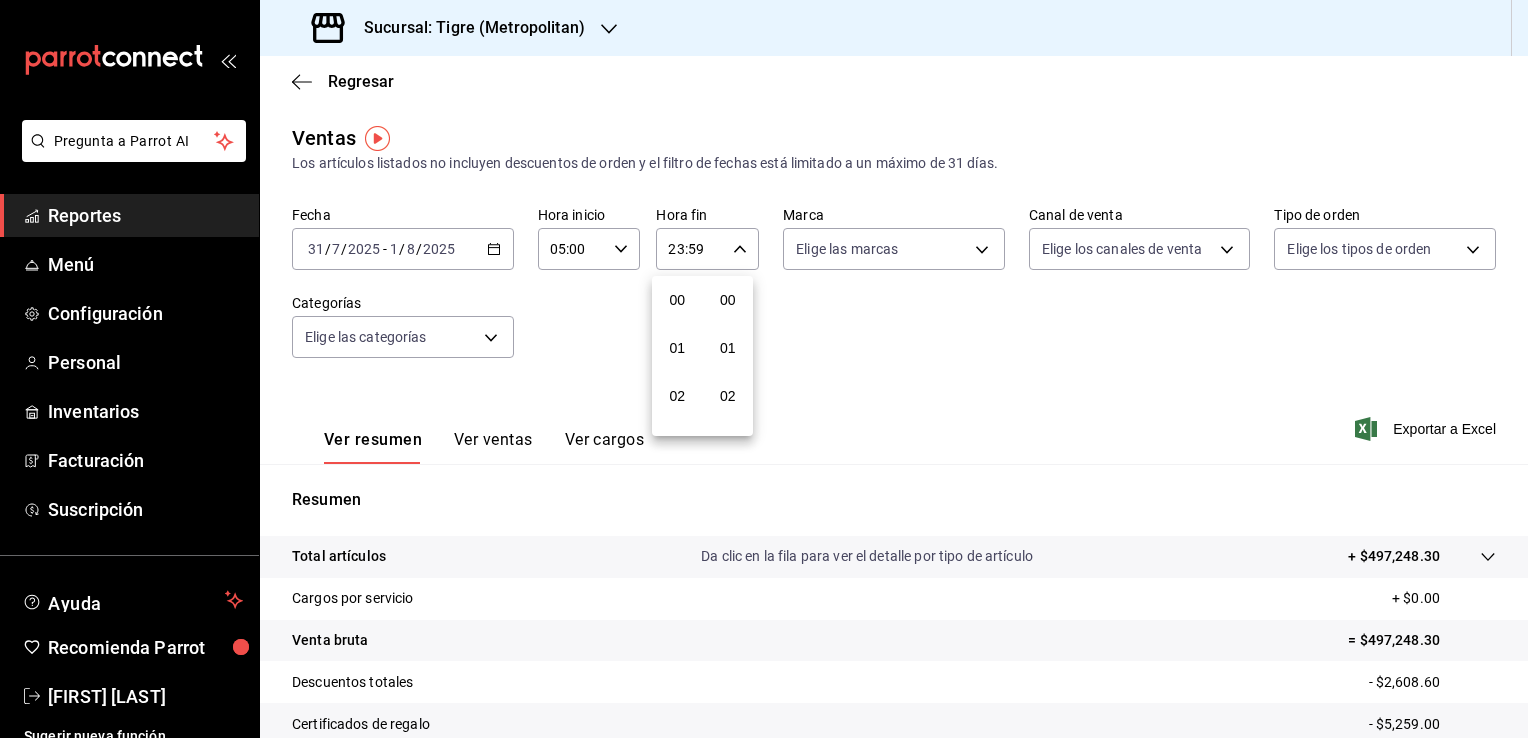 scroll, scrollTop: 1011, scrollLeft: 0, axis: vertical 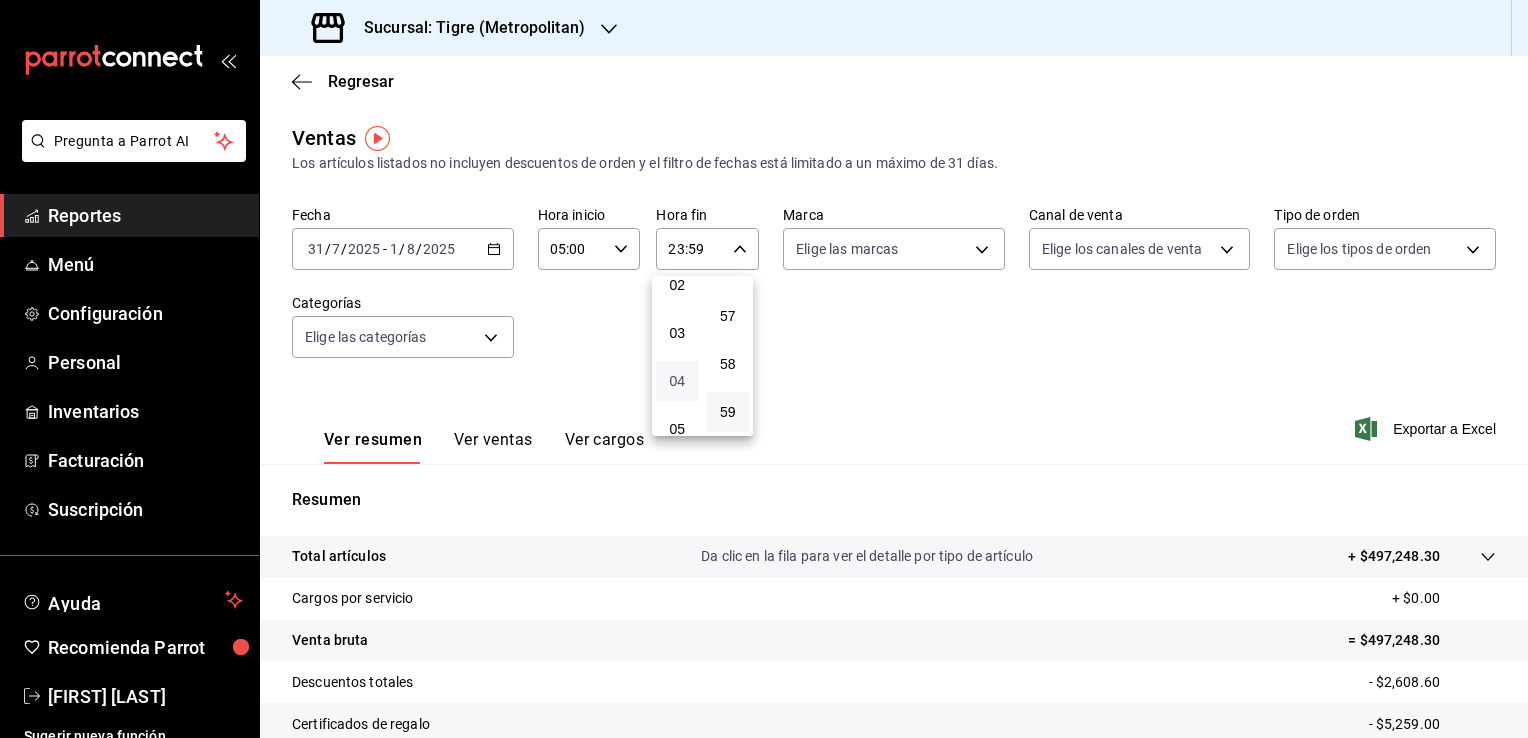 click on "04" at bounding box center (677, 381) 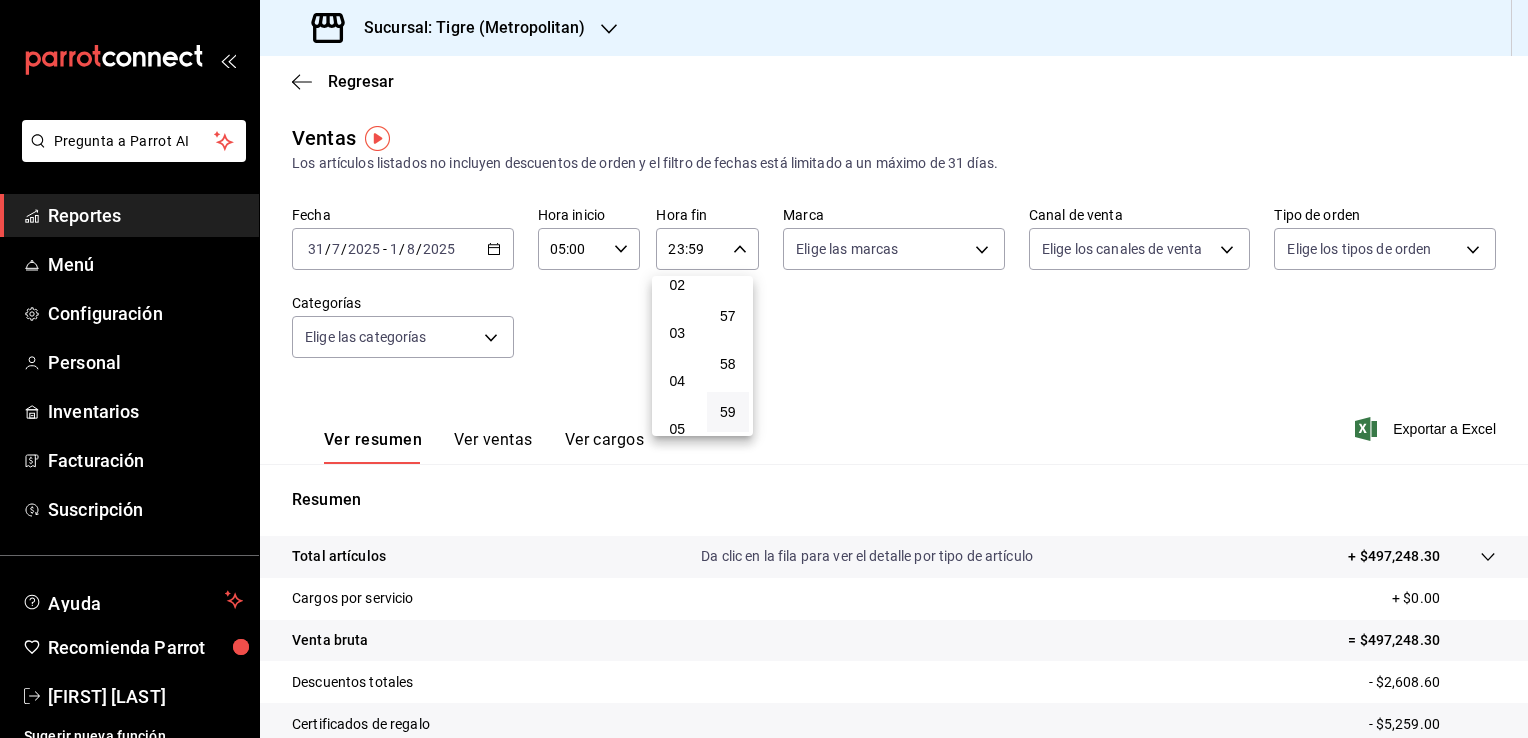 type on "04:59" 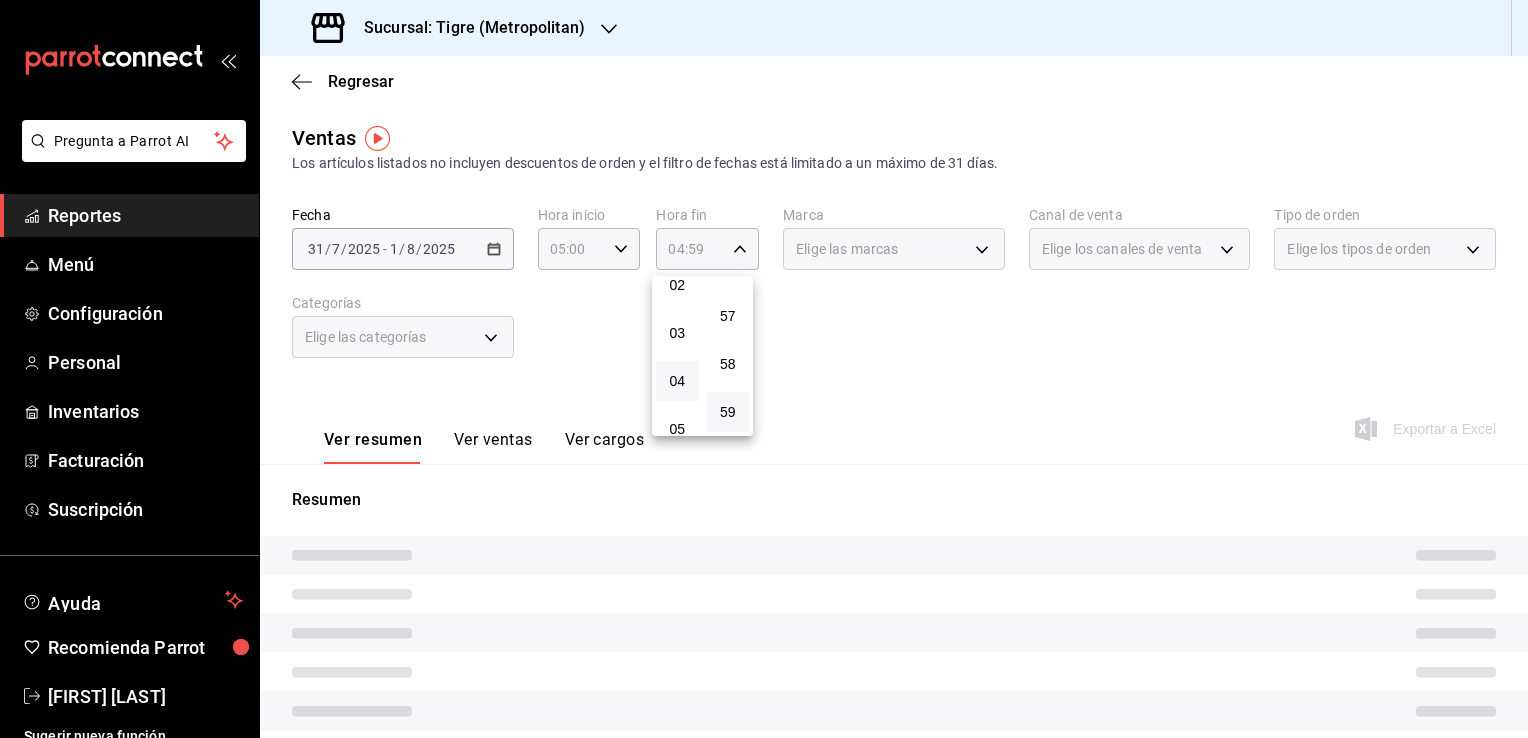 click at bounding box center (764, 369) 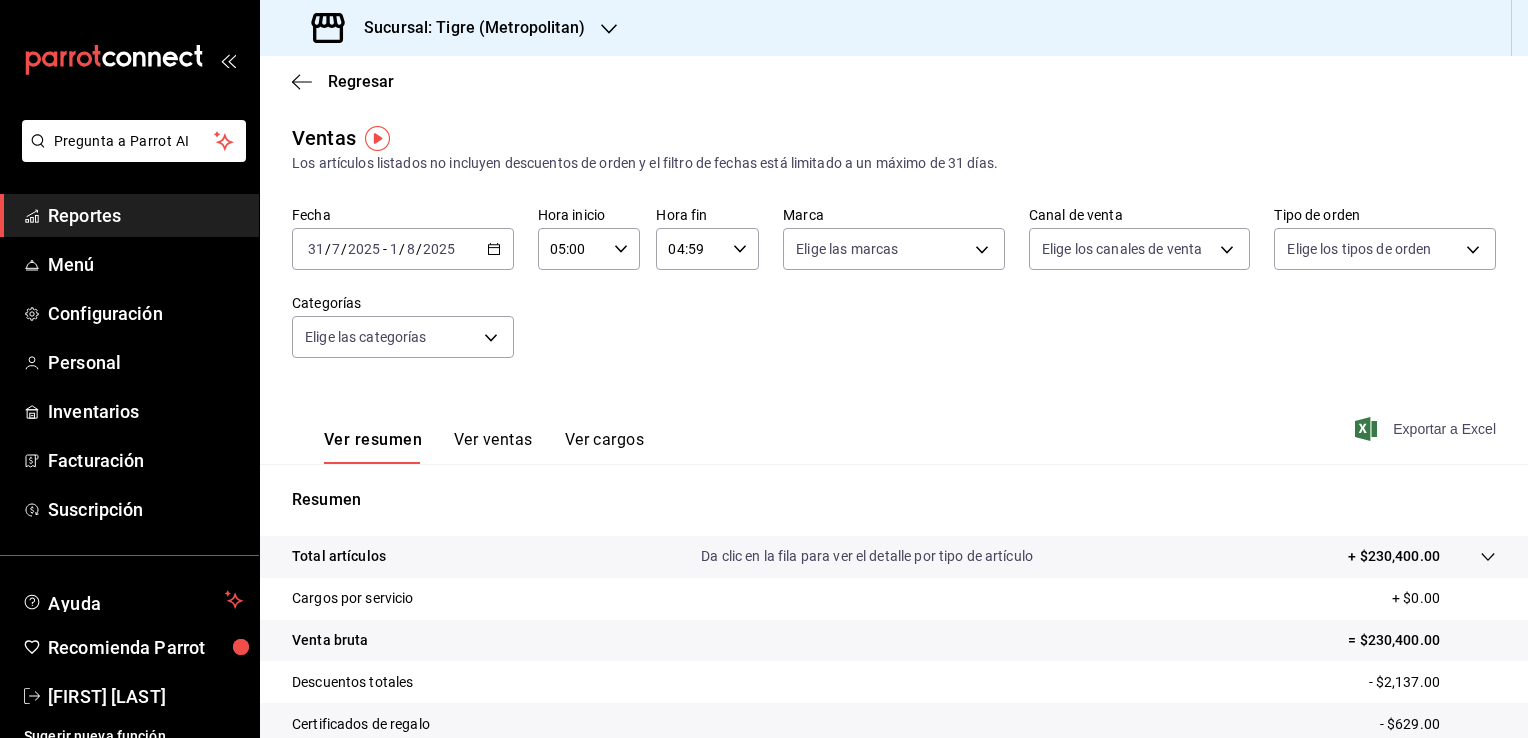 click on "Exportar a Excel" at bounding box center (1427, 429) 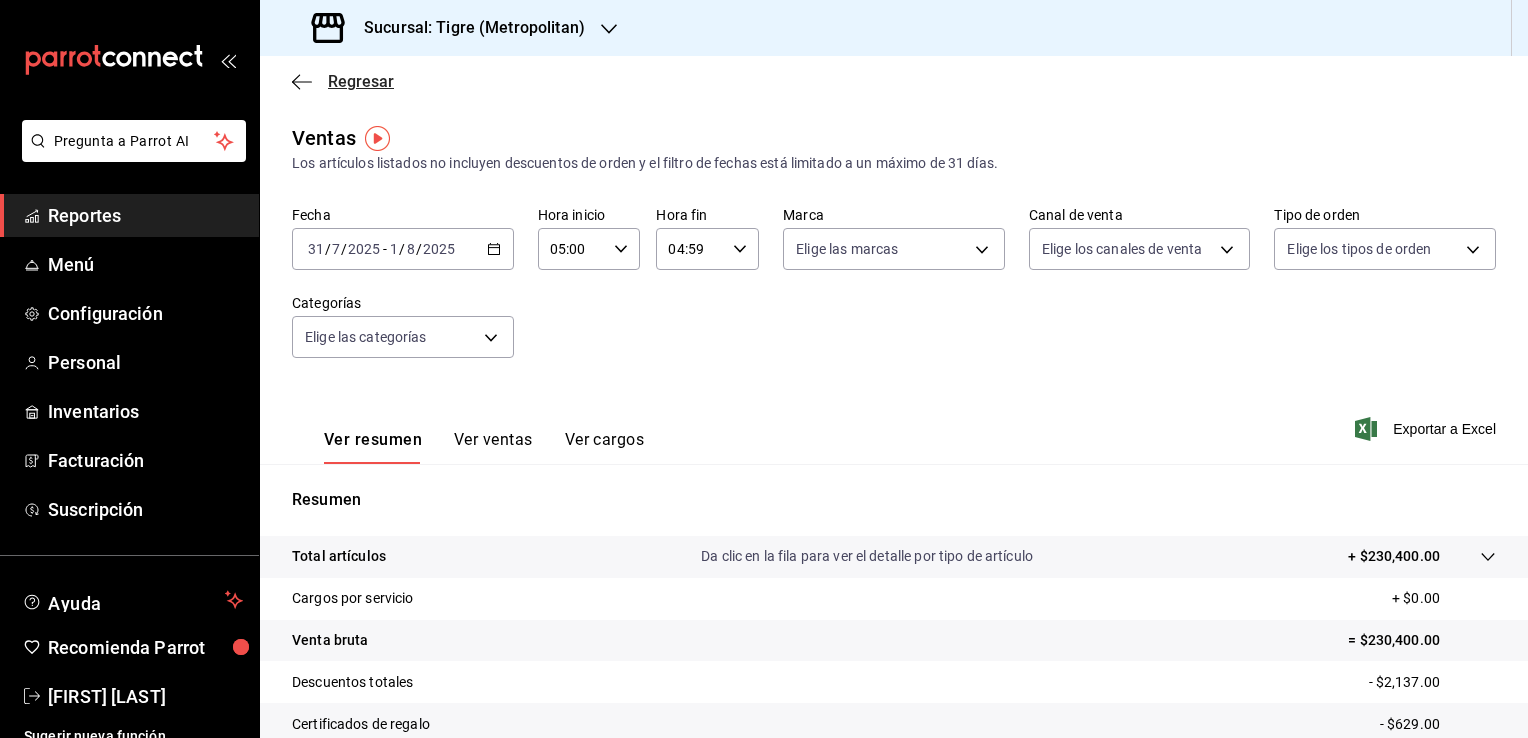 click on "Regresar" at bounding box center (361, 81) 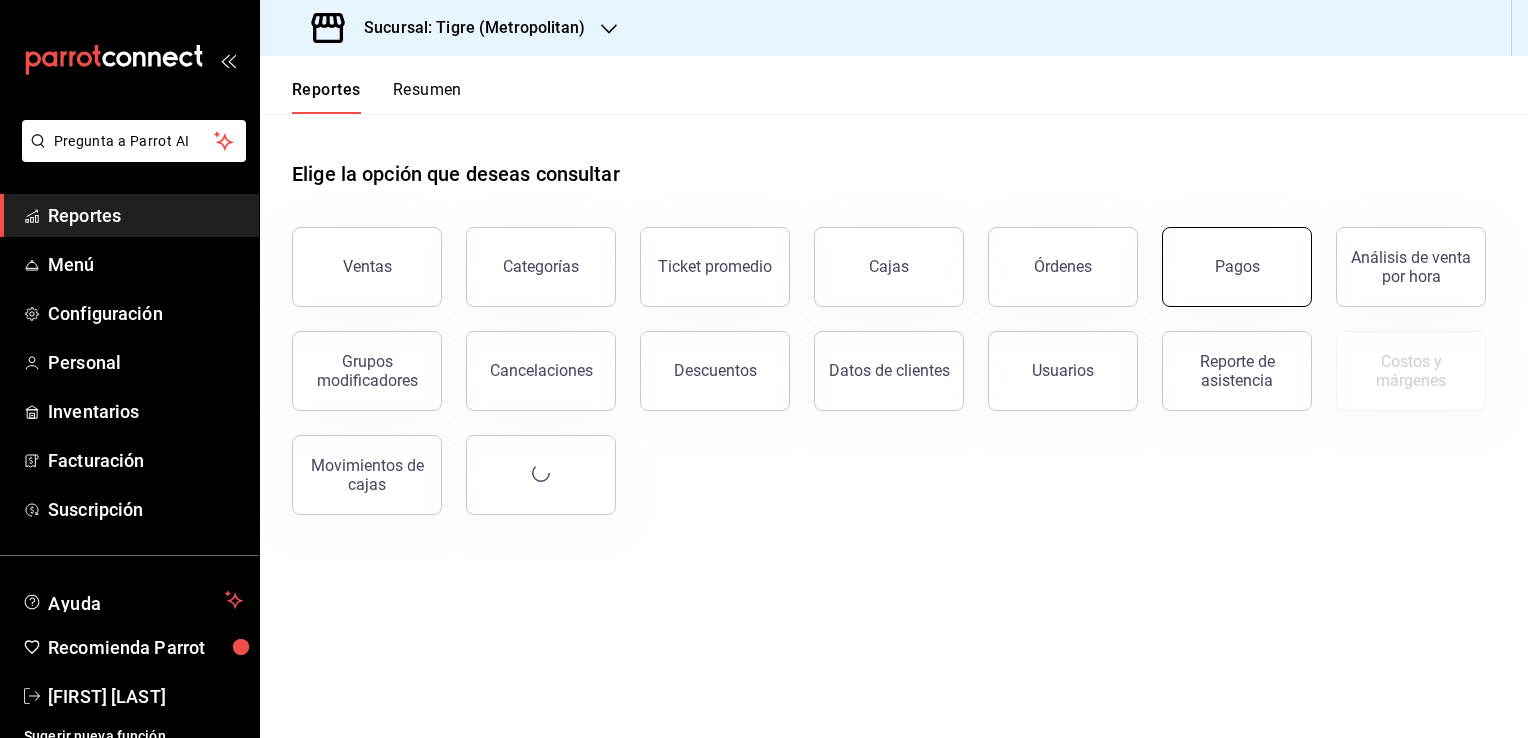 click on "Pagos" at bounding box center (1237, 267) 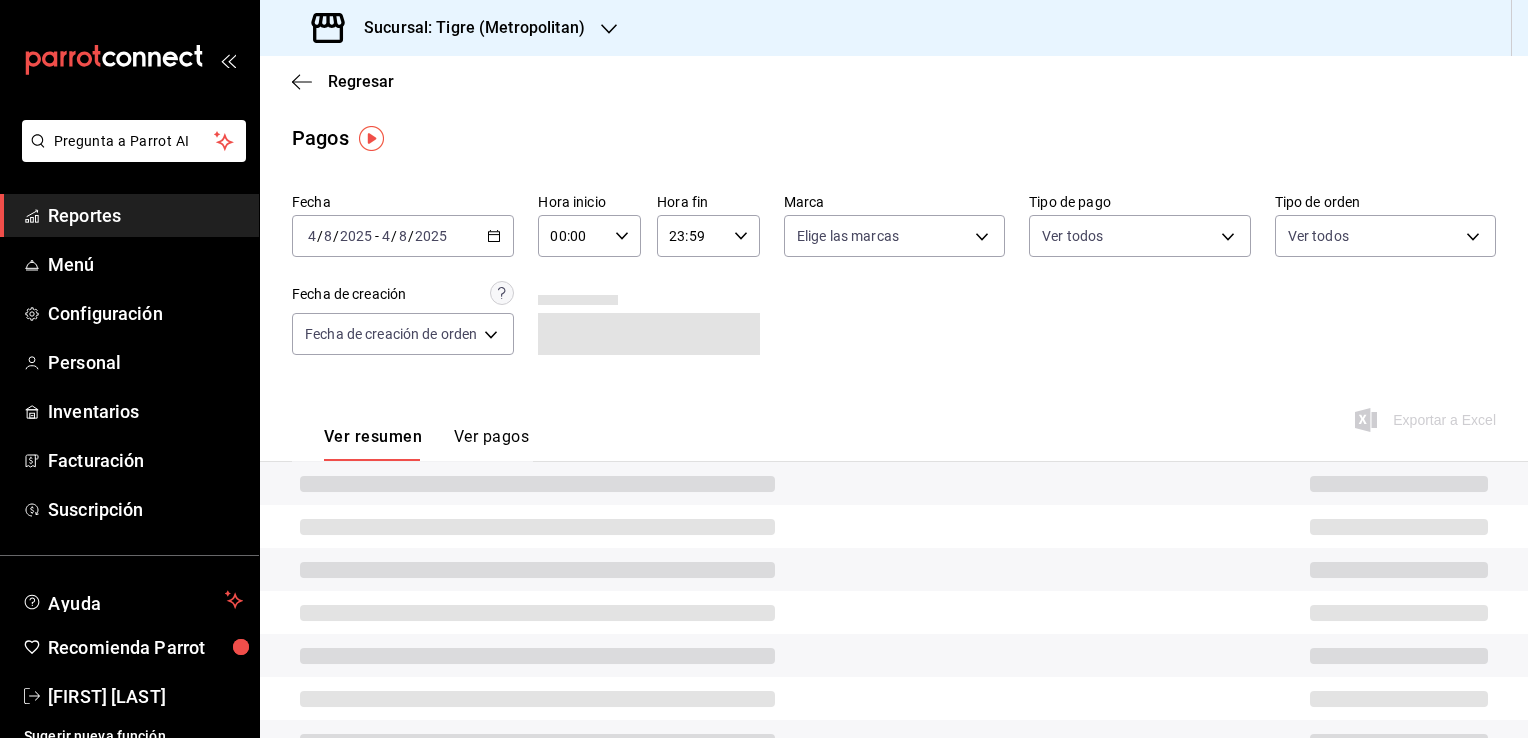 click 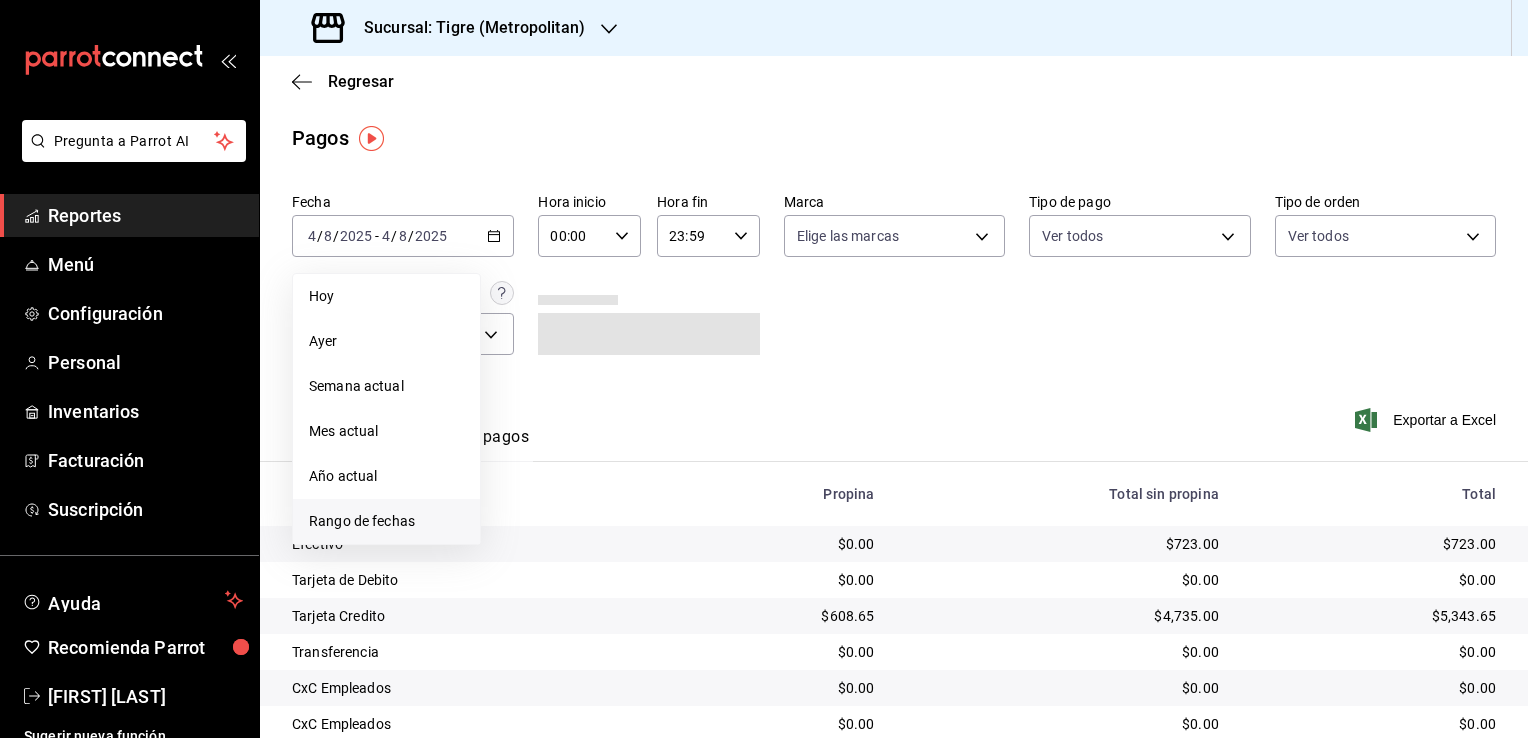 click on "Rango de fechas" at bounding box center (386, 521) 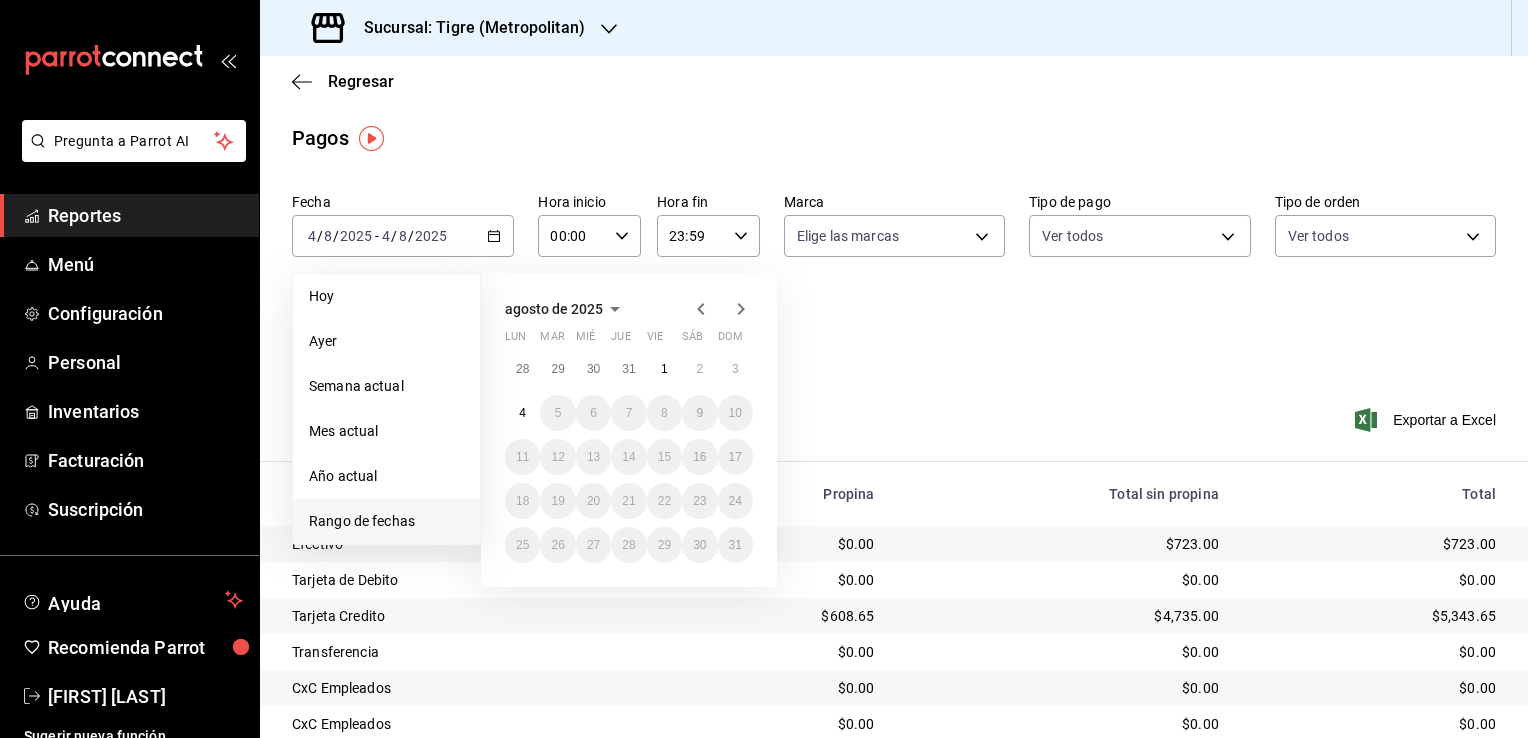 click 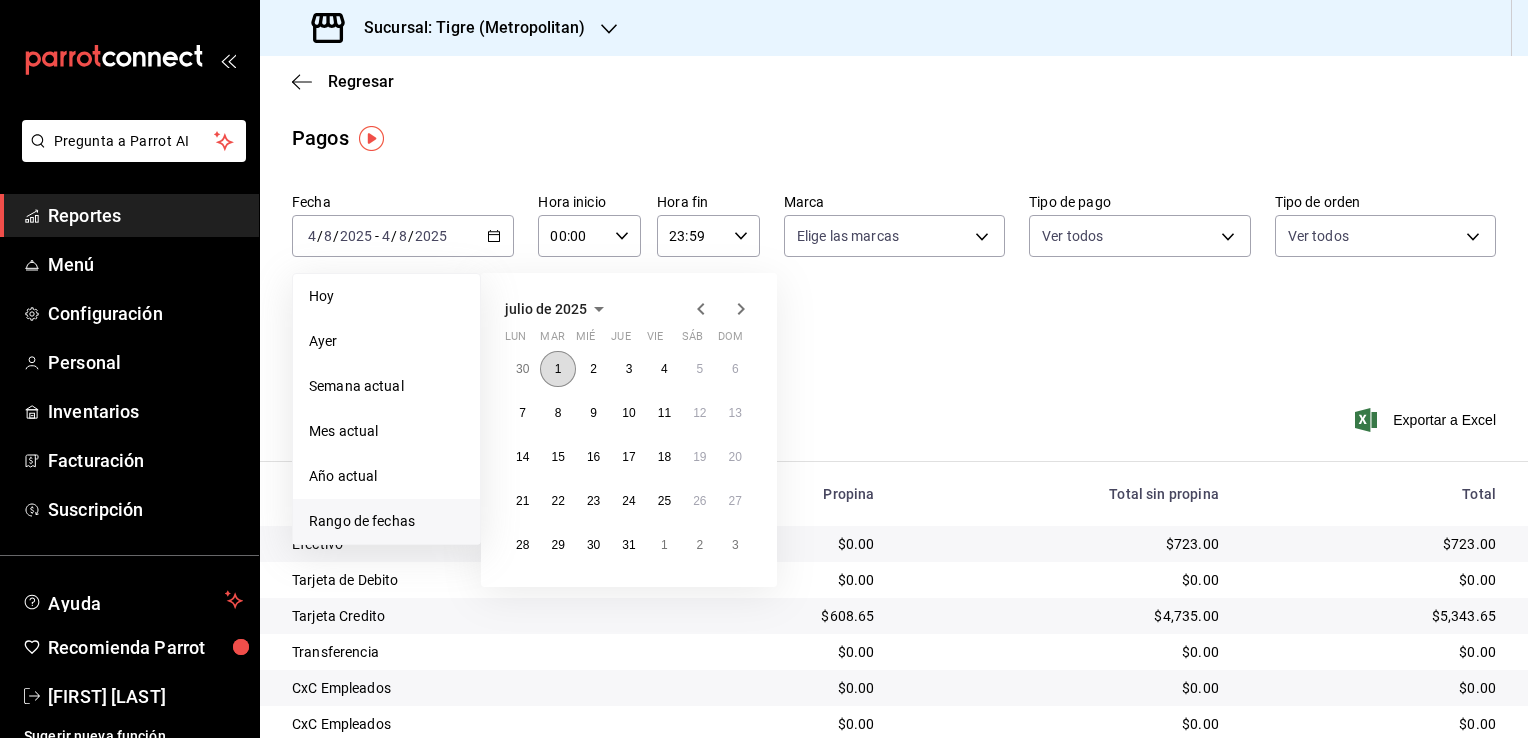 click on "1" at bounding box center [558, 369] 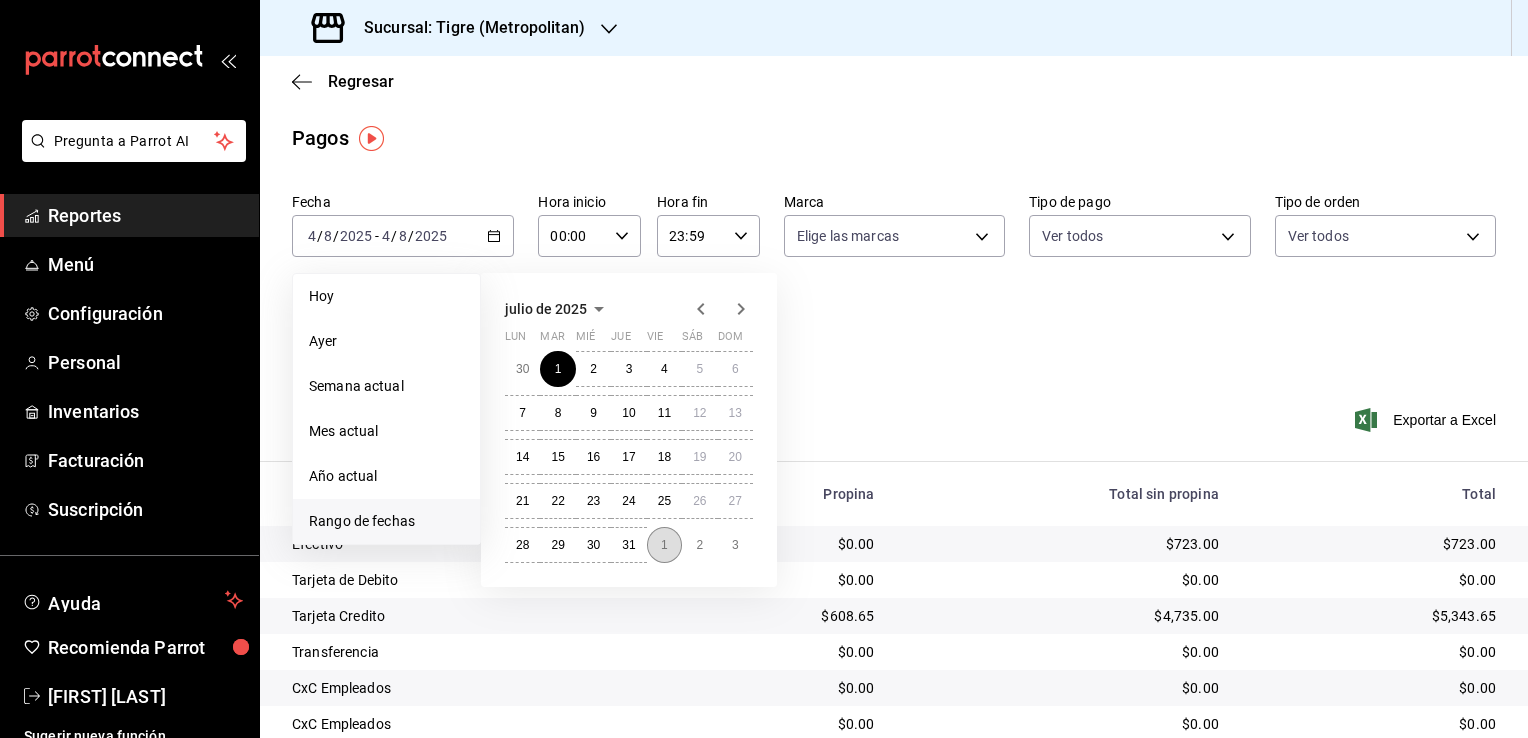 click on "1" at bounding box center (664, 545) 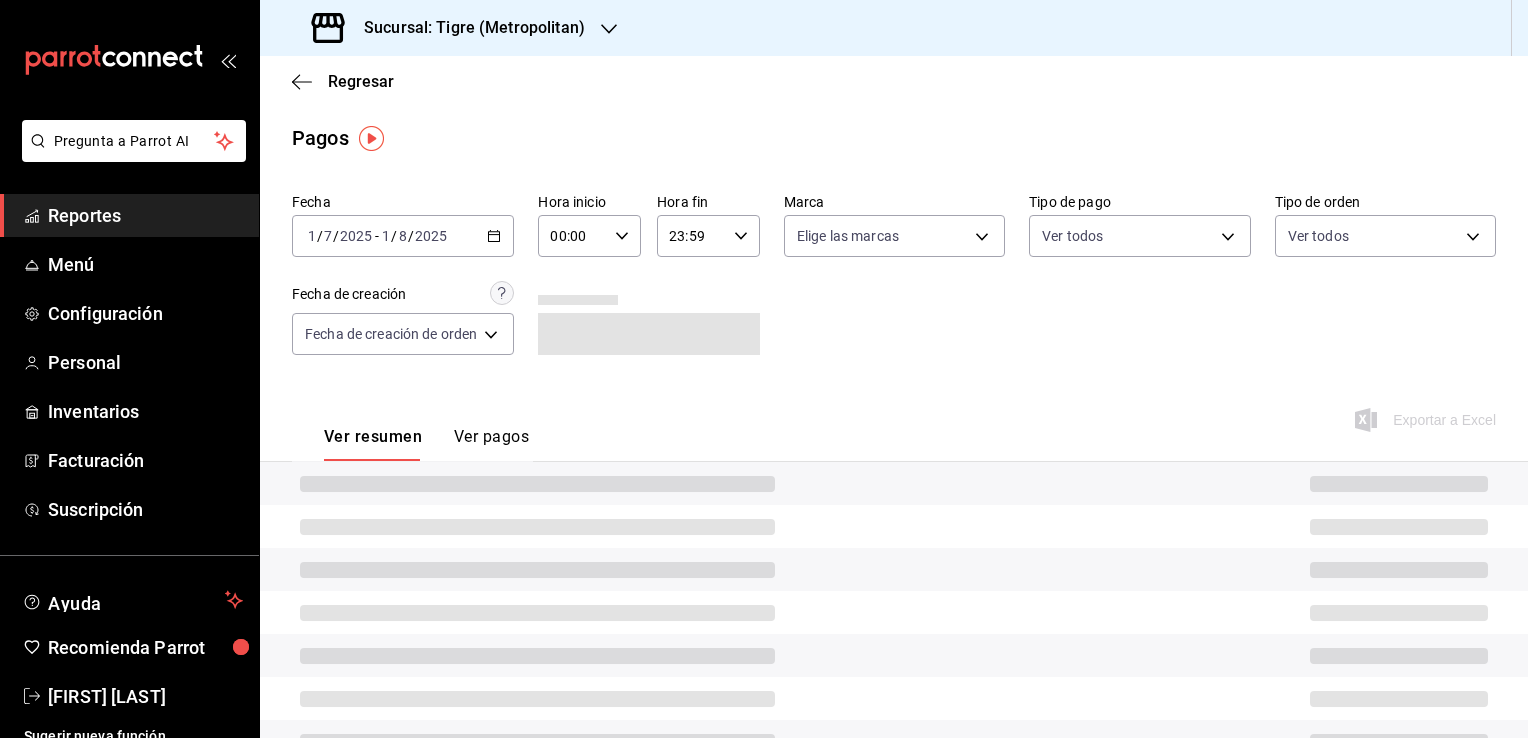 click on "00:00" at bounding box center [572, 236] 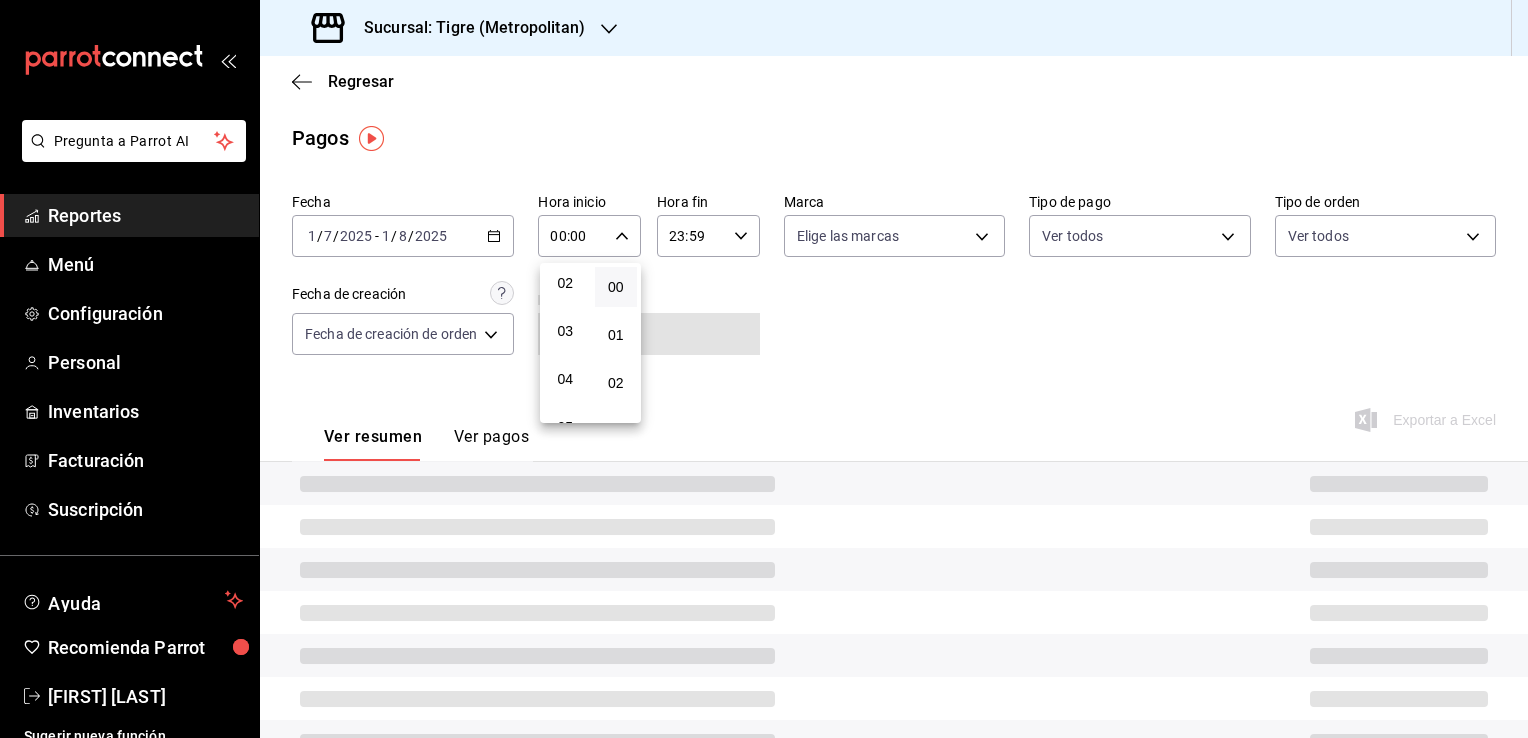 scroll, scrollTop: 200, scrollLeft: 0, axis: vertical 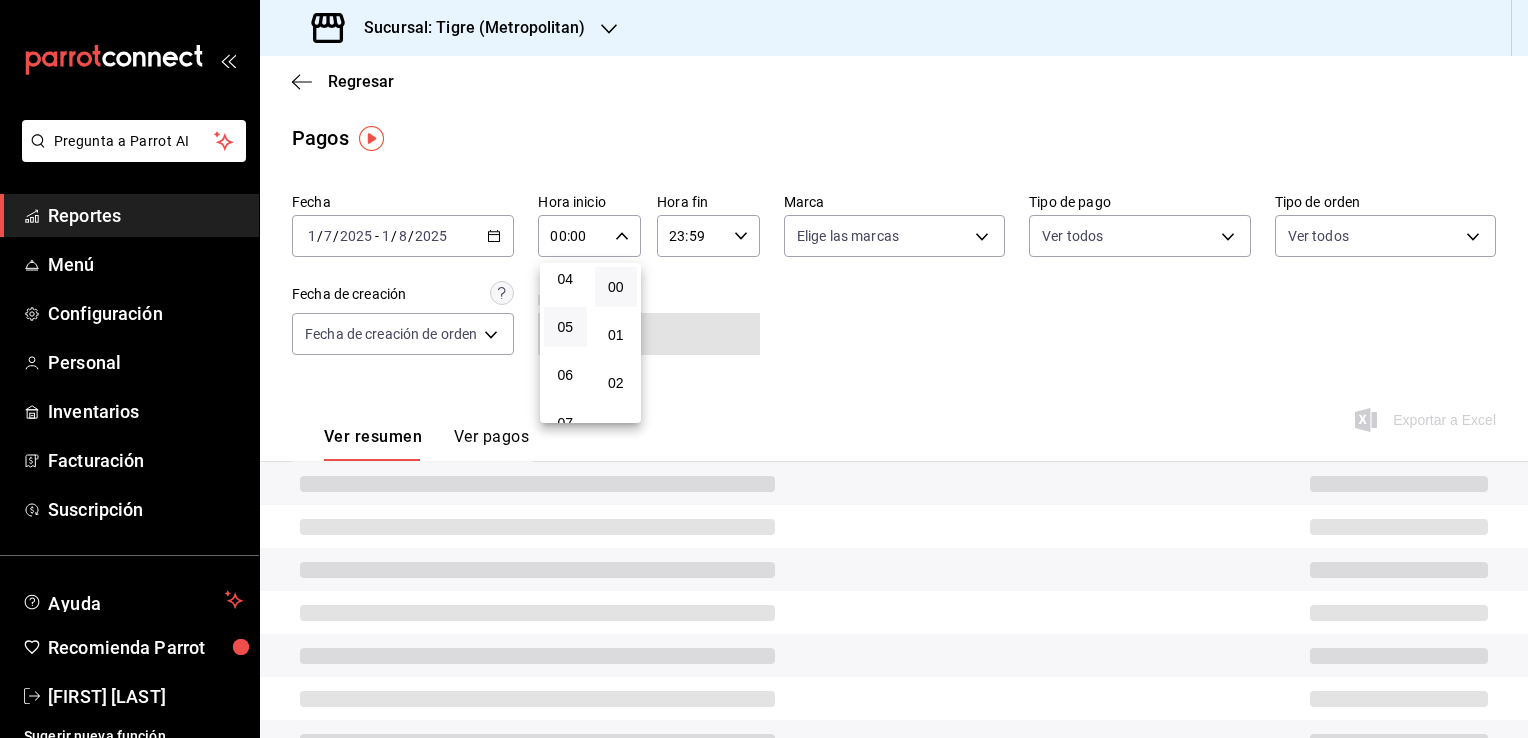 click on "05" at bounding box center (565, 327) 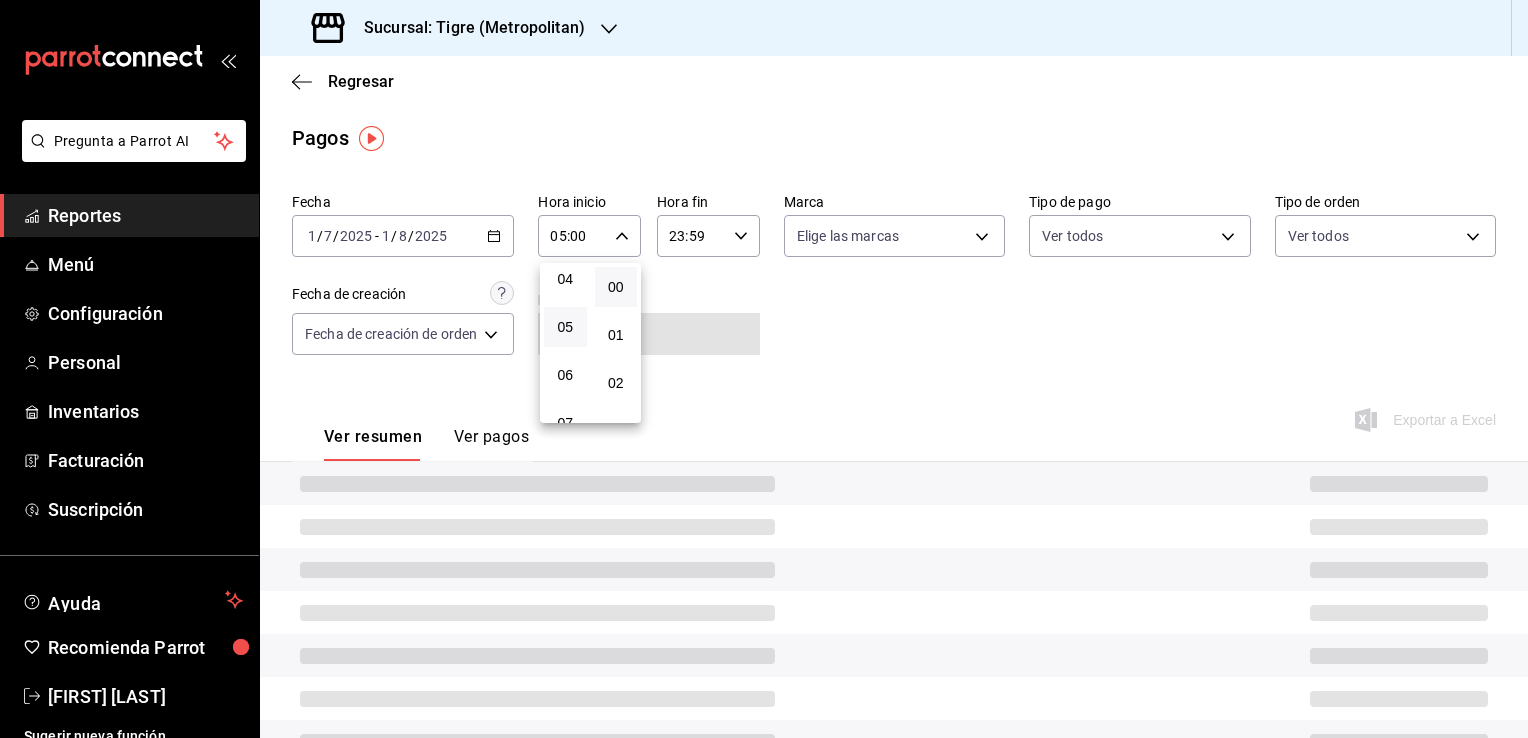 click on "05" at bounding box center [565, 327] 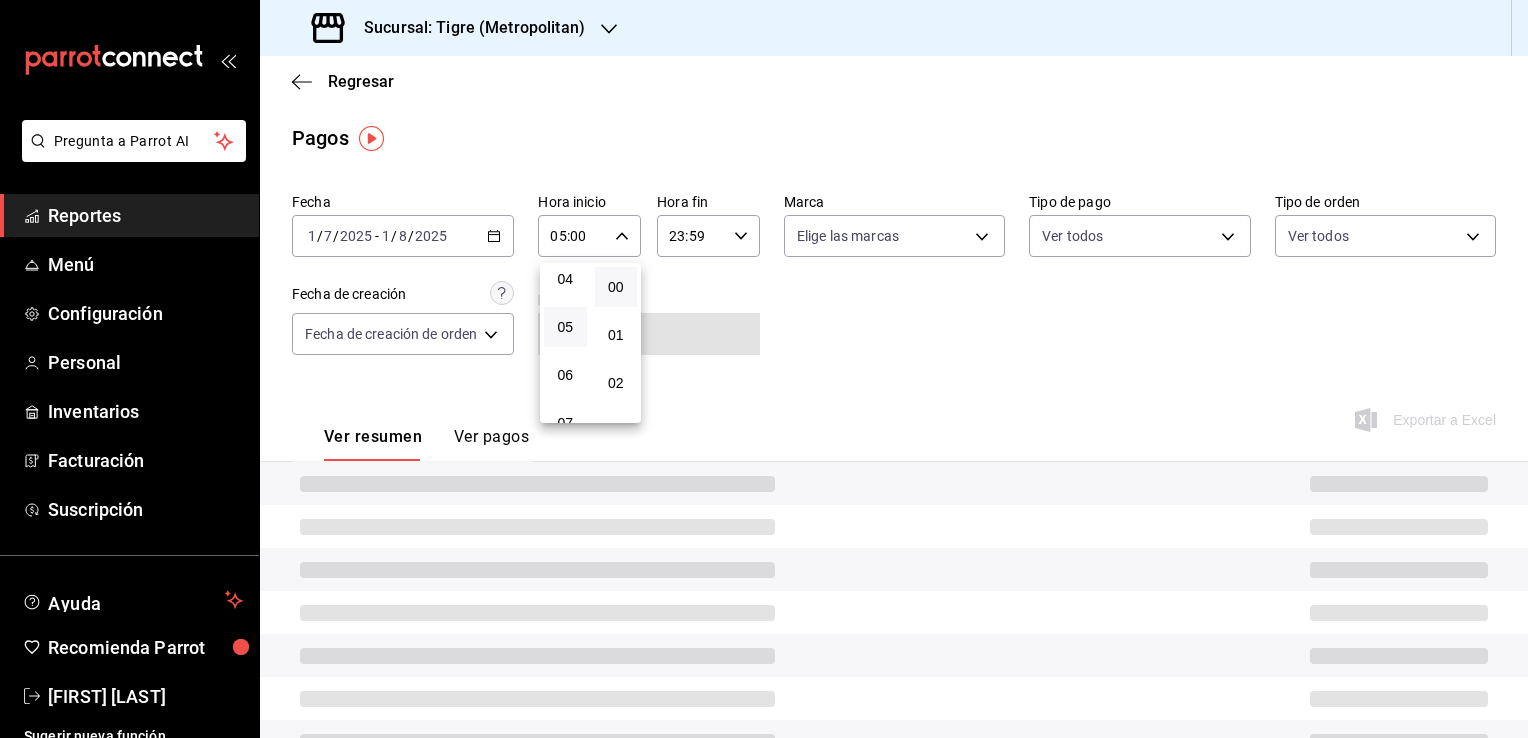 click at bounding box center (764, 369) 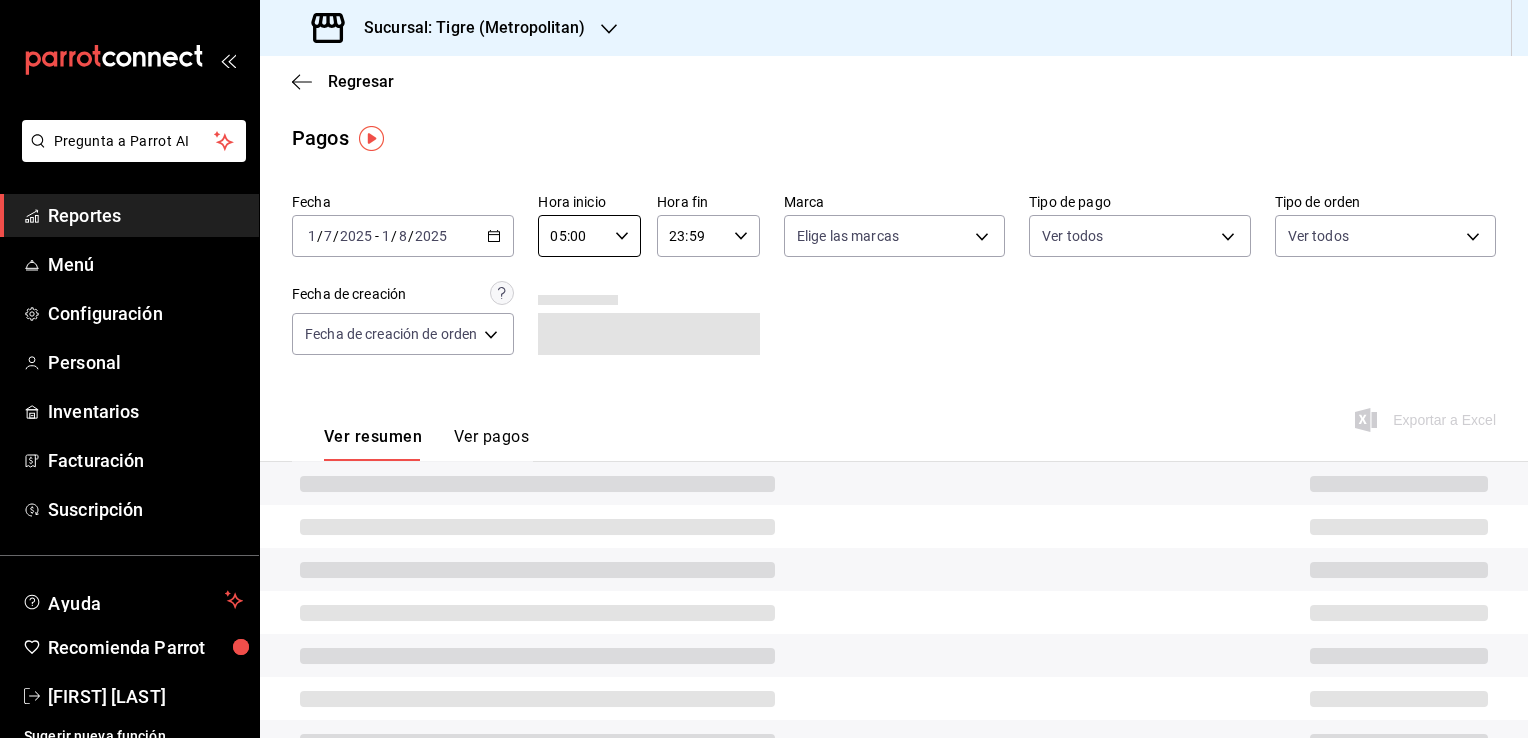 click on "23:59 Hora fin" at bounding box center (708, 236) 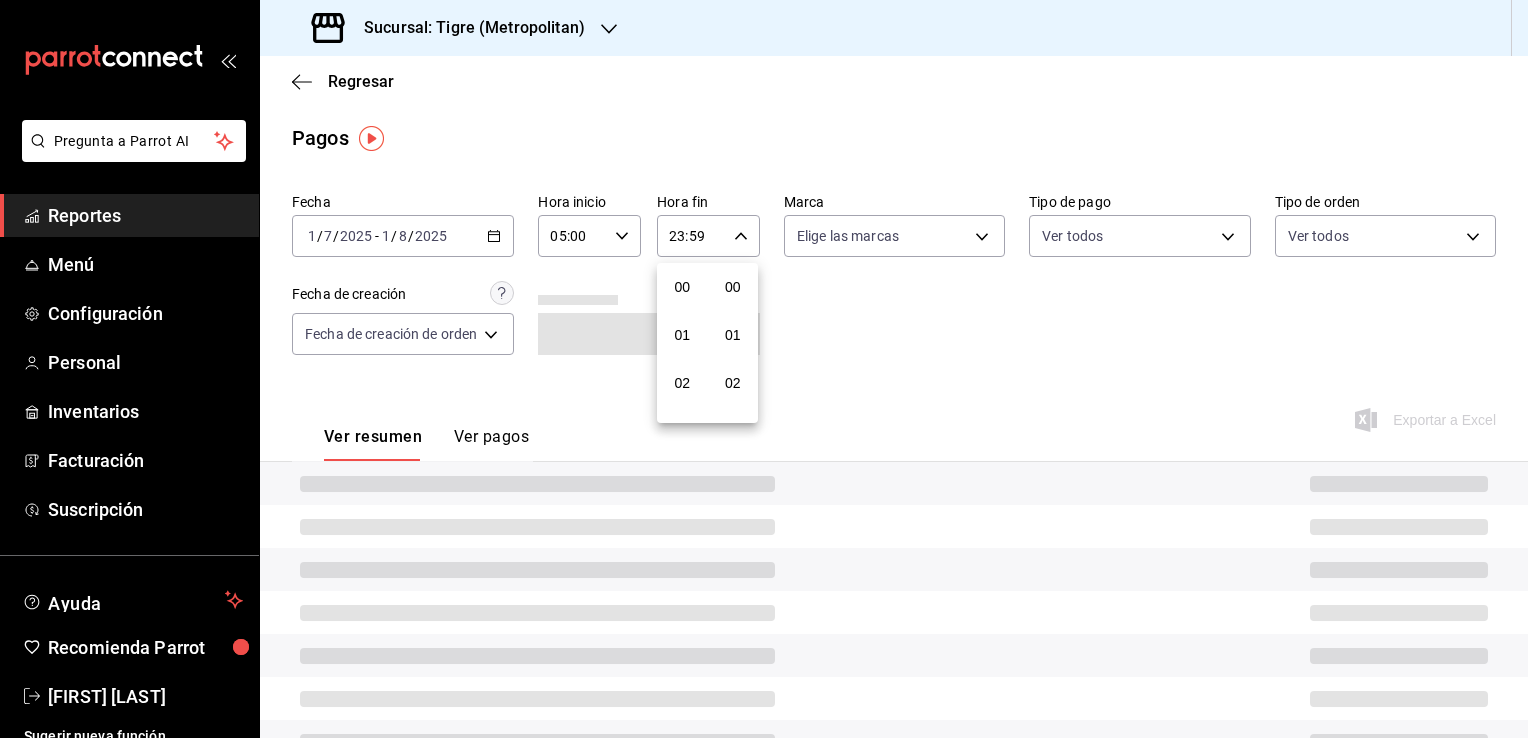 scroll, scrollTop: 1011, scrollLeft: 0, axis: vertical 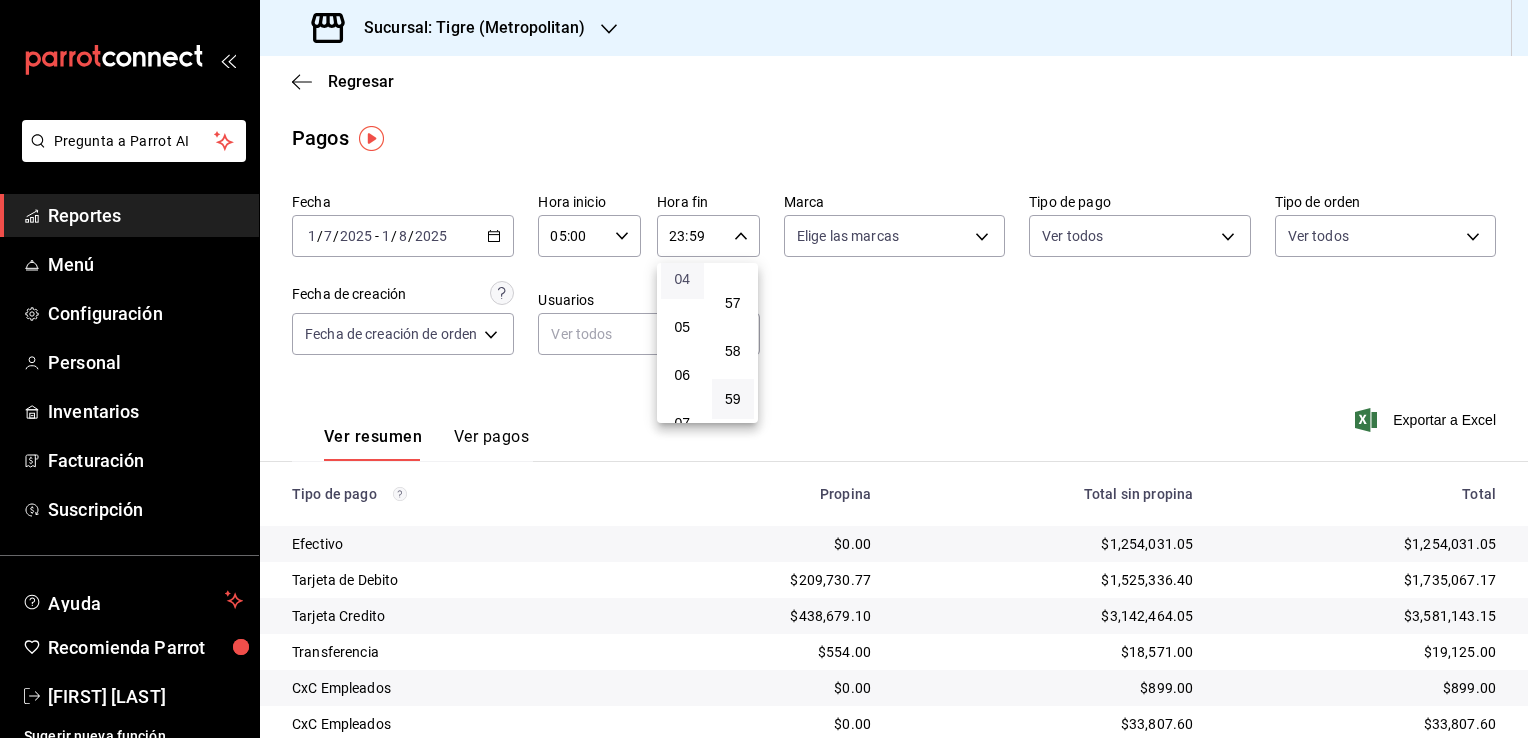 click on "04" at bounding box center [682, 279] 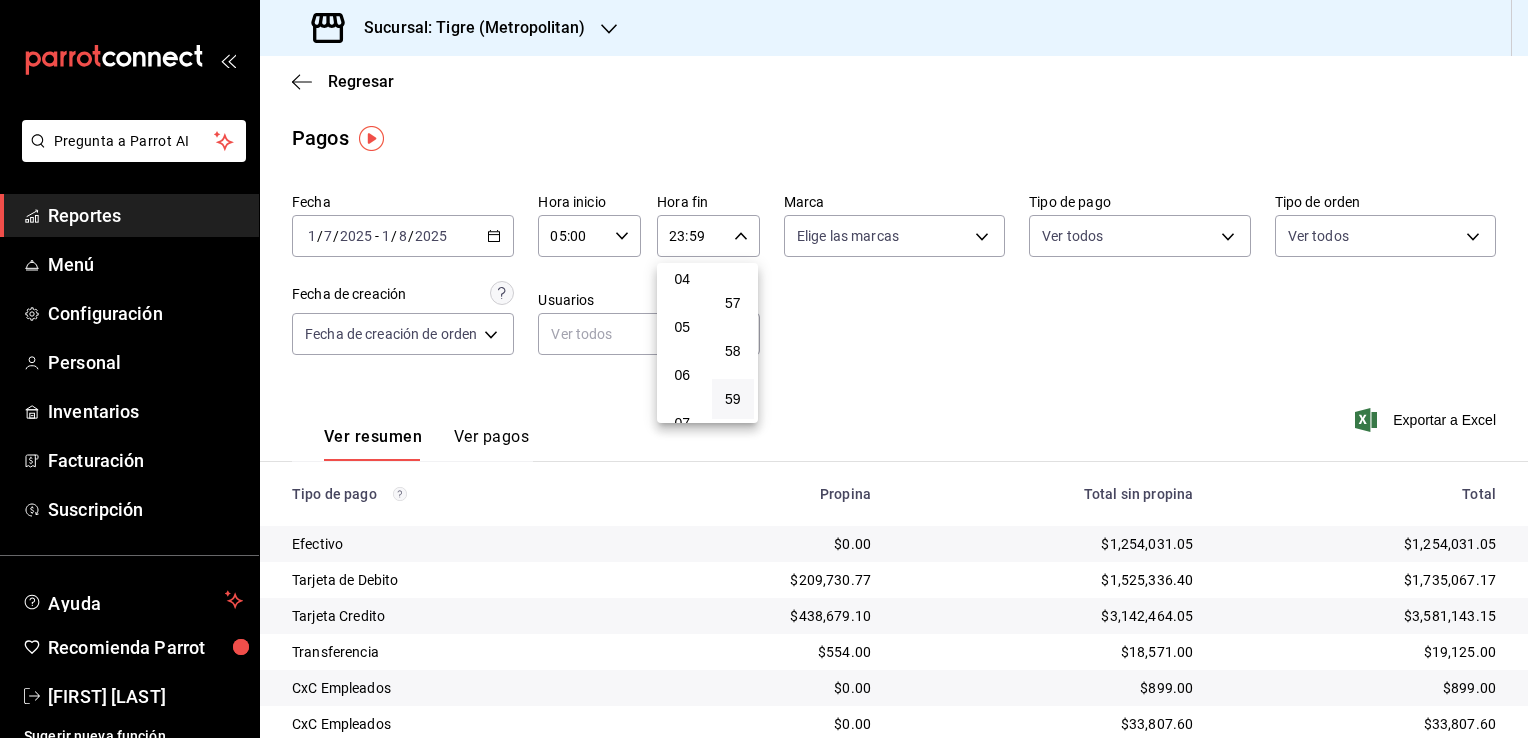 type on "04:59" 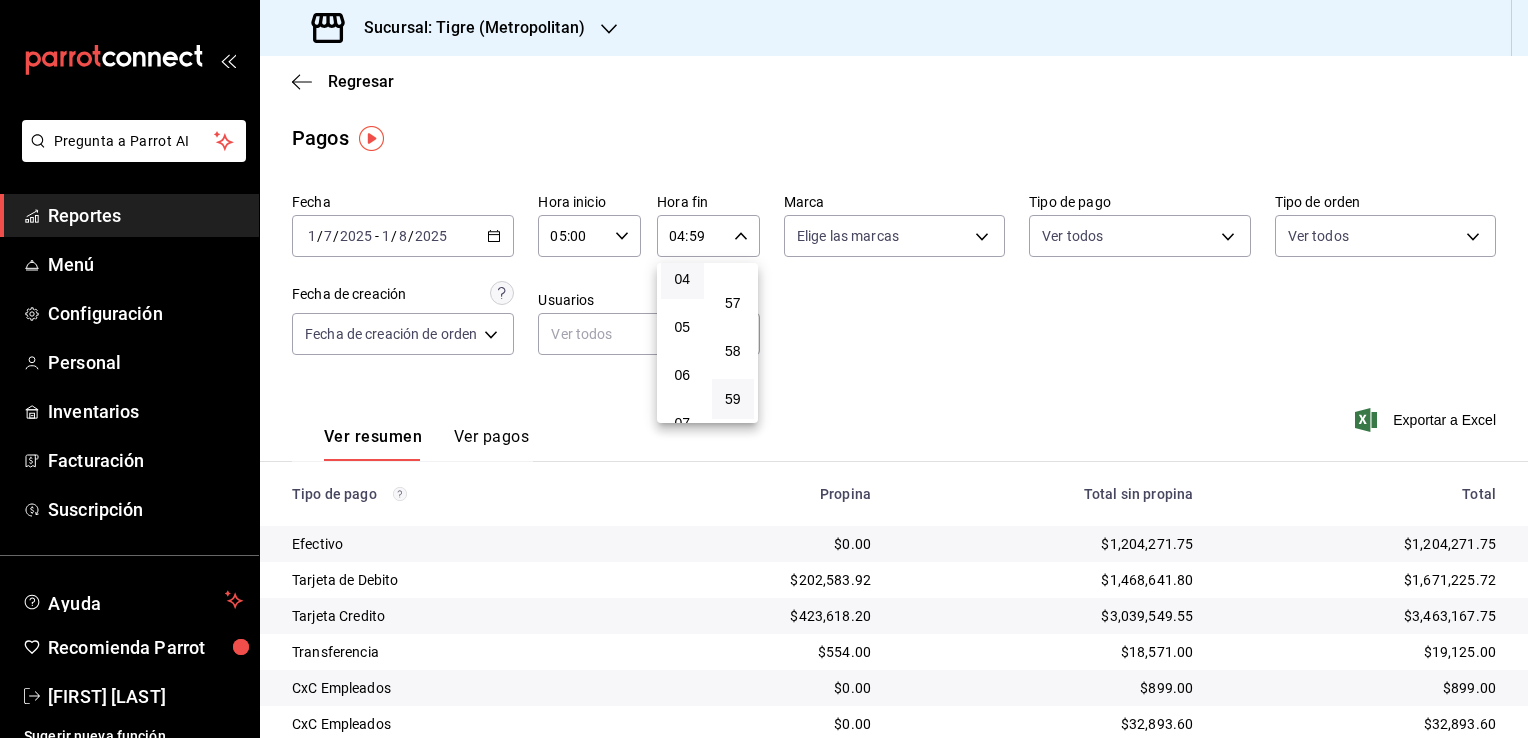 click at bounding box center (764, 369) 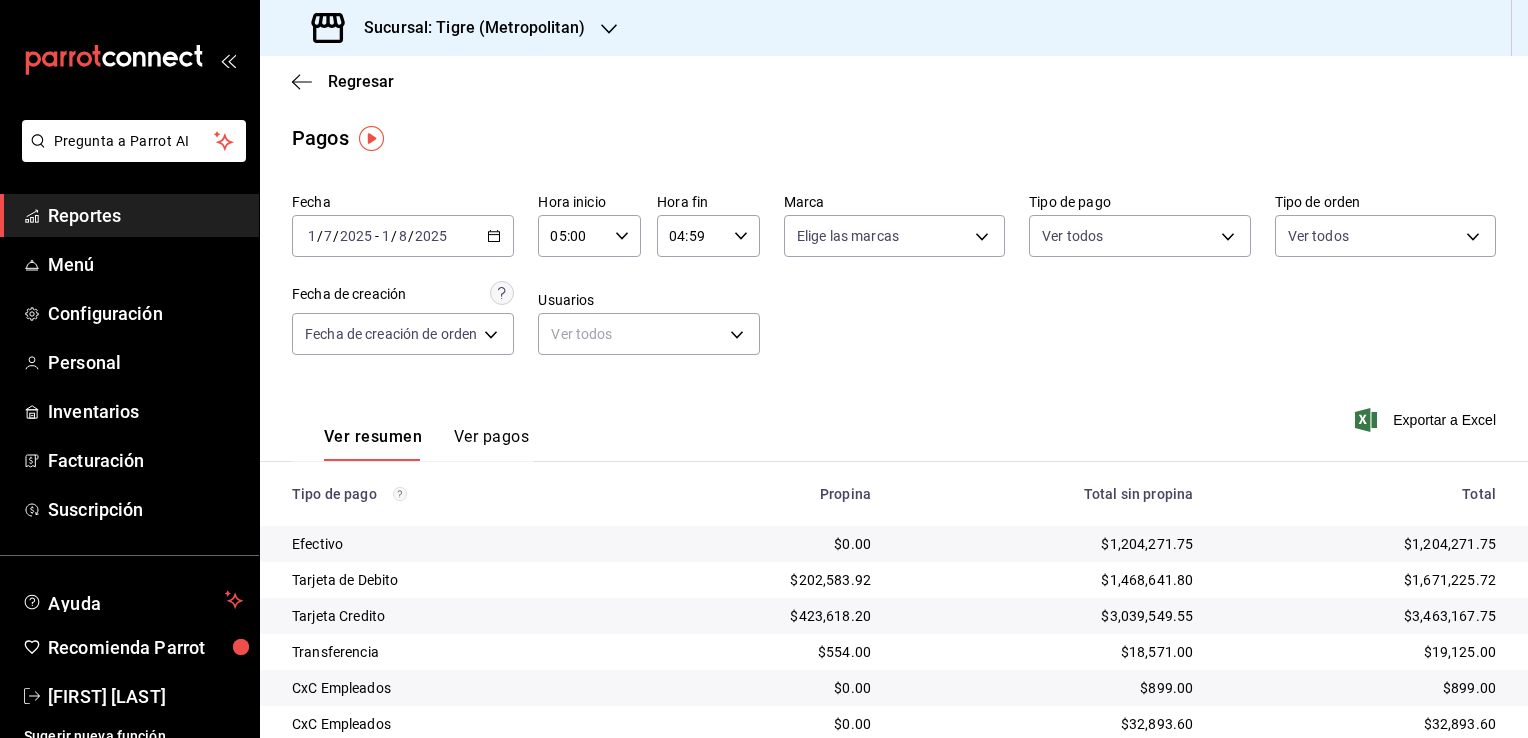 click on "Exportar a Excel" at bounding box center [1427, 420] 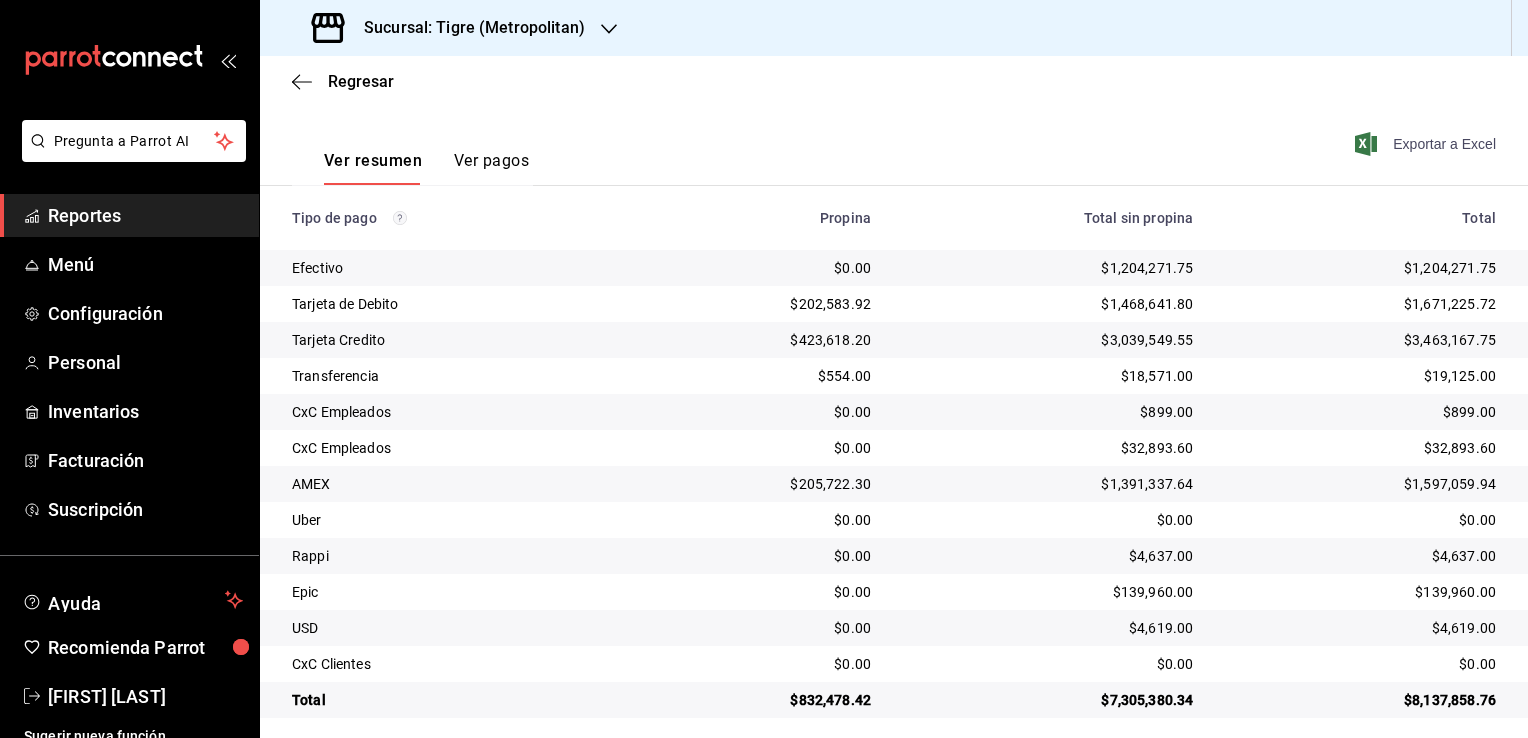 scroll, scrollTop: 288, scrollLeft: 0, axis: vertical 